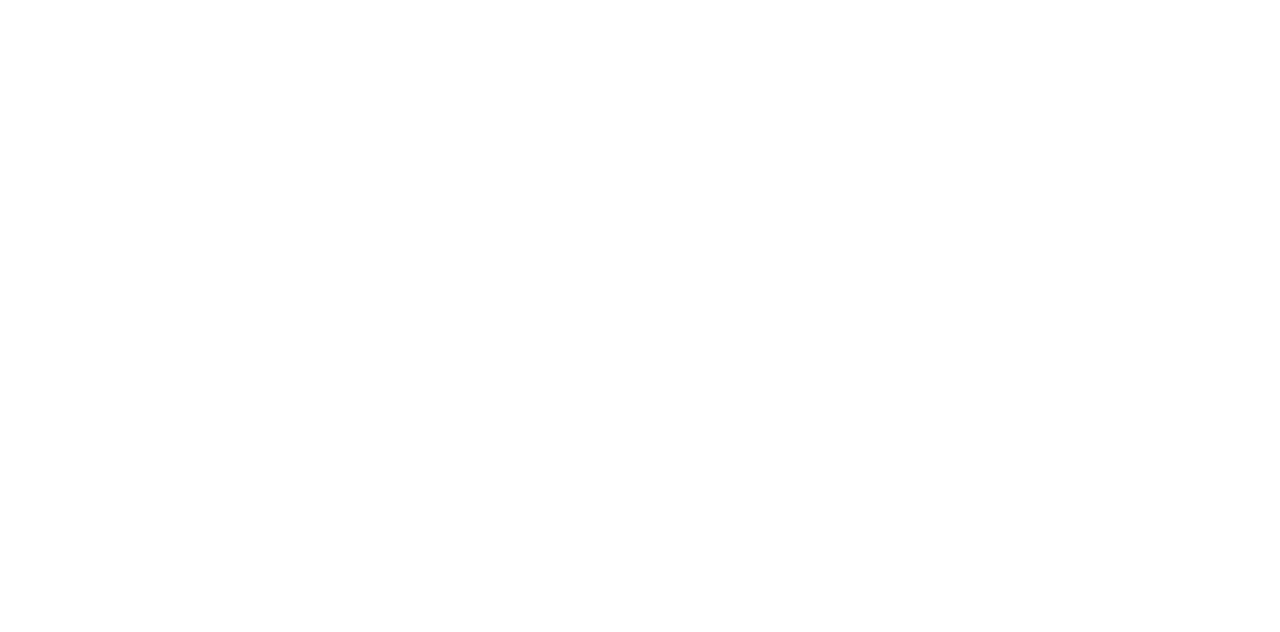 scroll, scrollTop: 0, scrollLeft: 0, axis: both 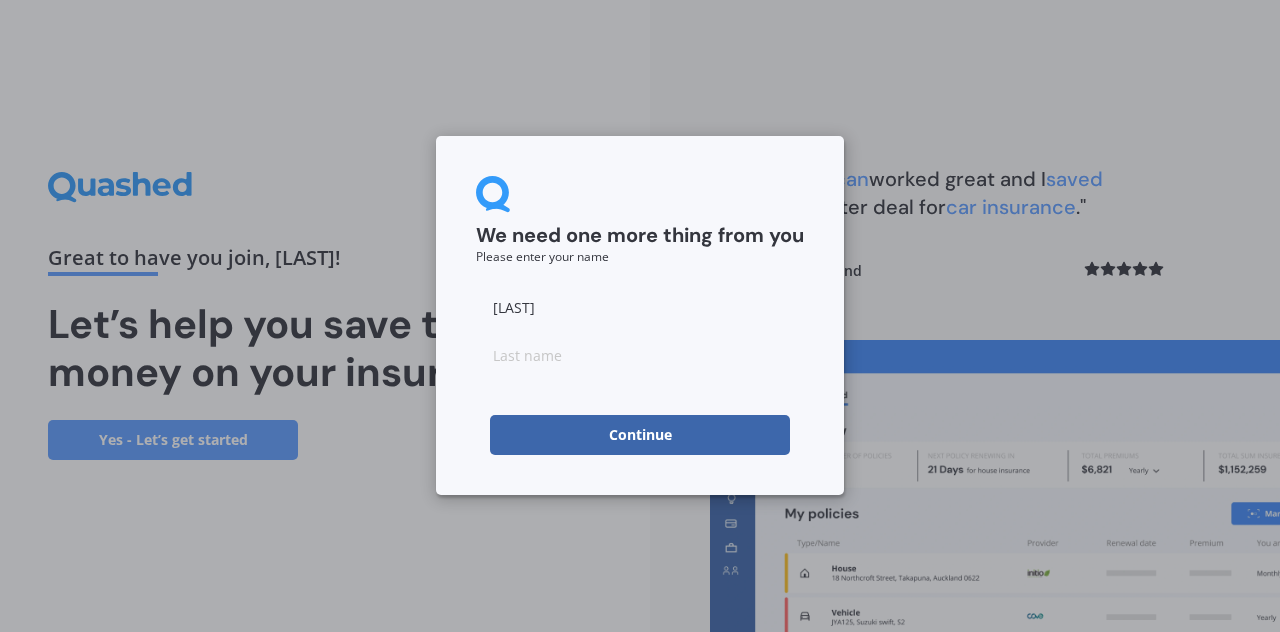 click on "Continue" at bounding box center (640, 435) 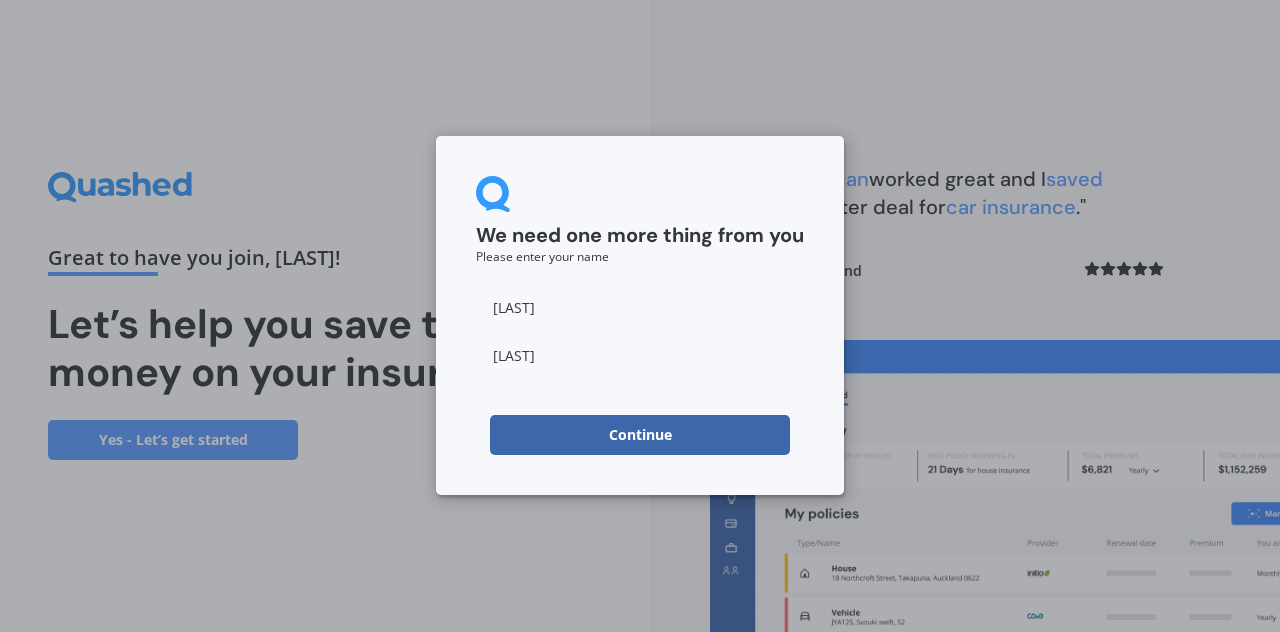 type on "[LAST]" 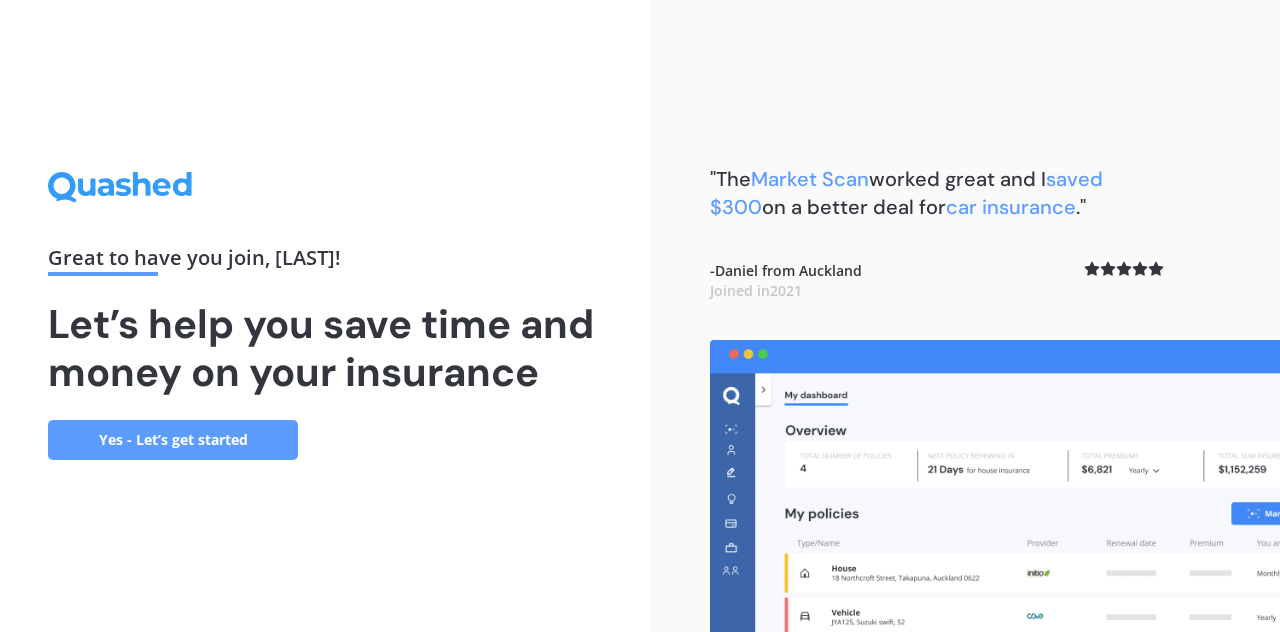 click on "Yes - Let’s get started" at bounding box center [173, 440] 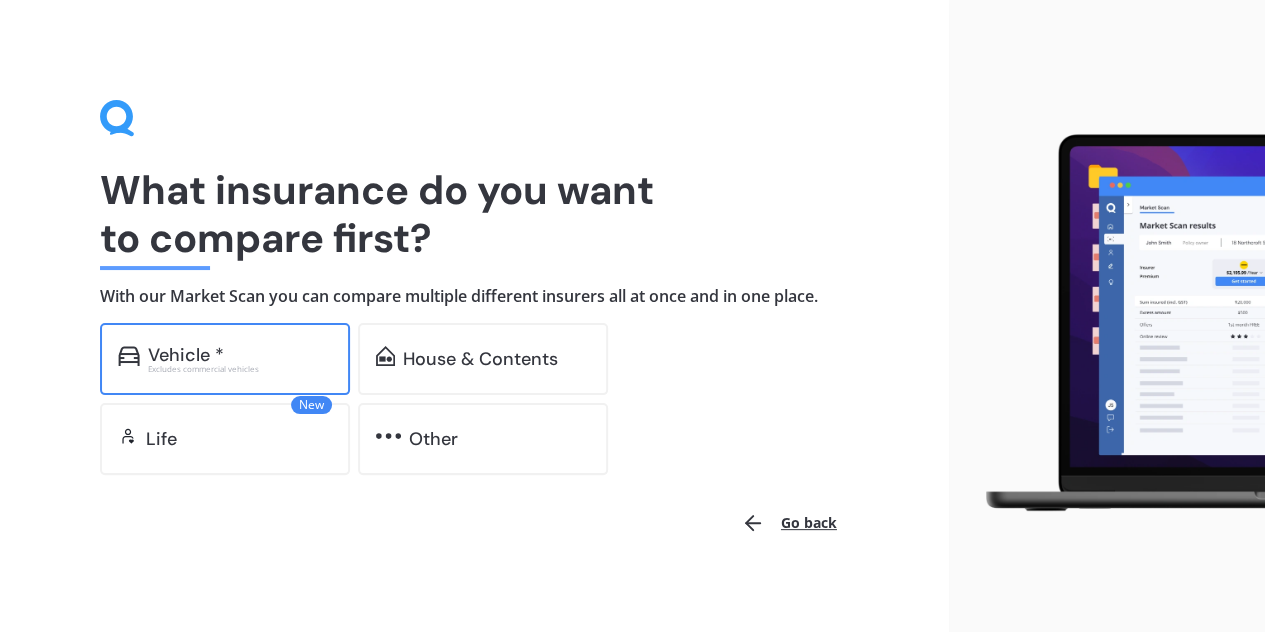 click on "Vehicle *" at bounding box center [240, 355] 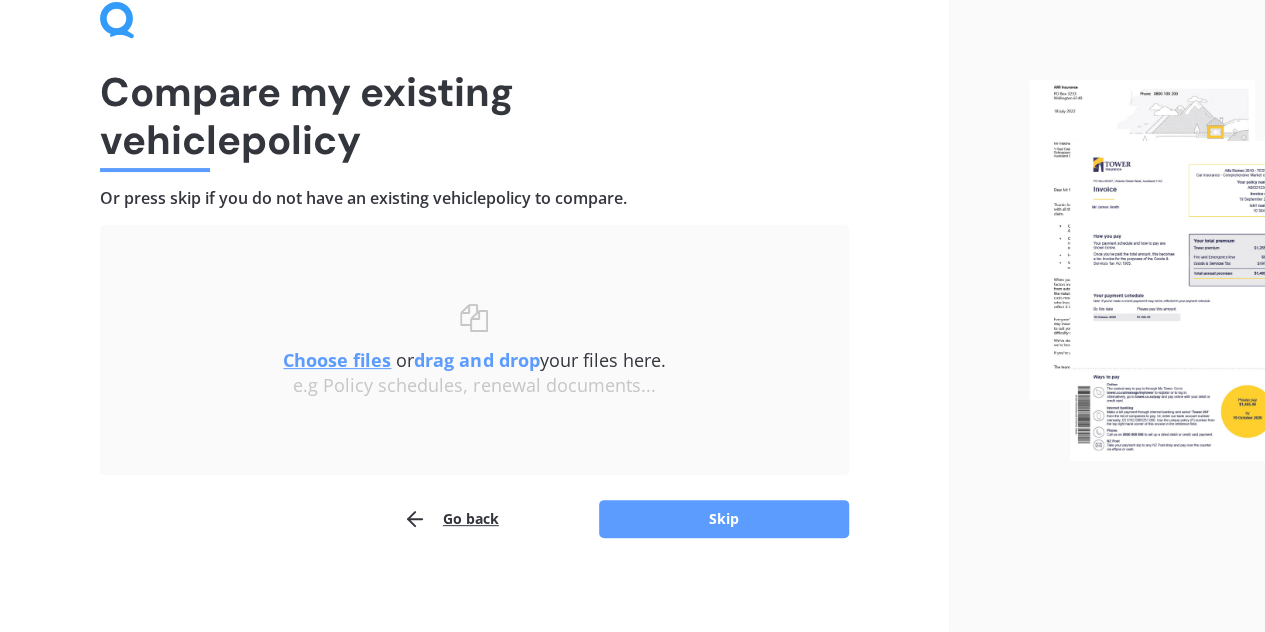 scroll, scrollTop: 104, scrollLeft: 0, axis: vertical 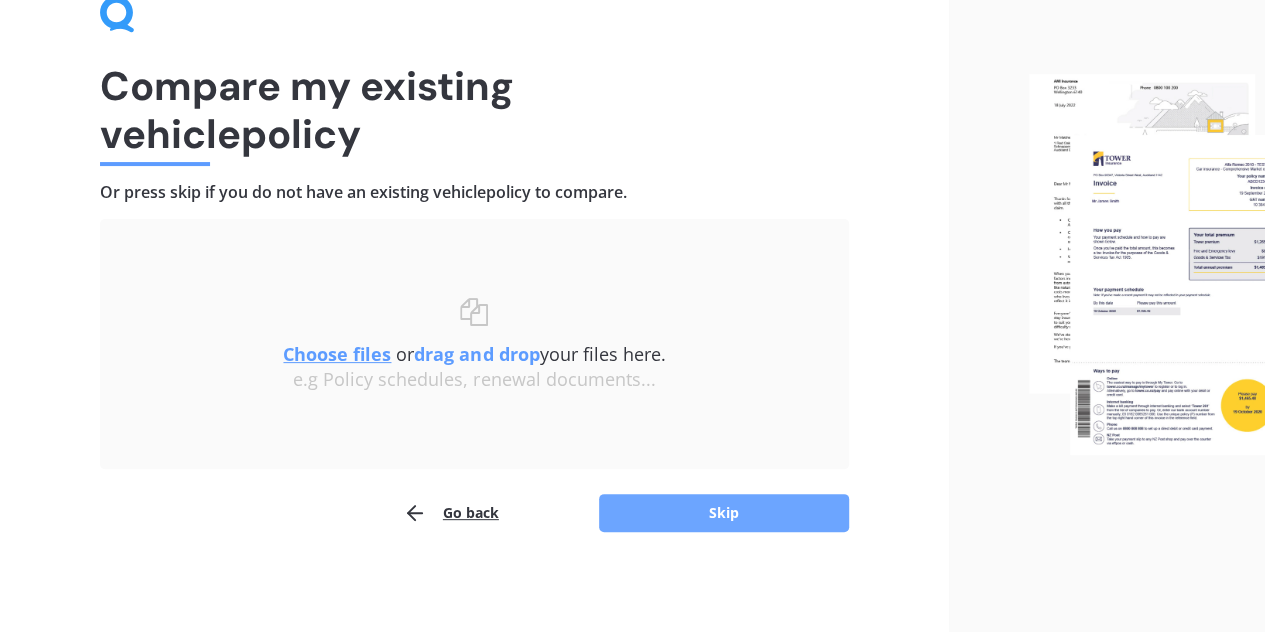 click on "Skip" at bounding box center (724, 513) 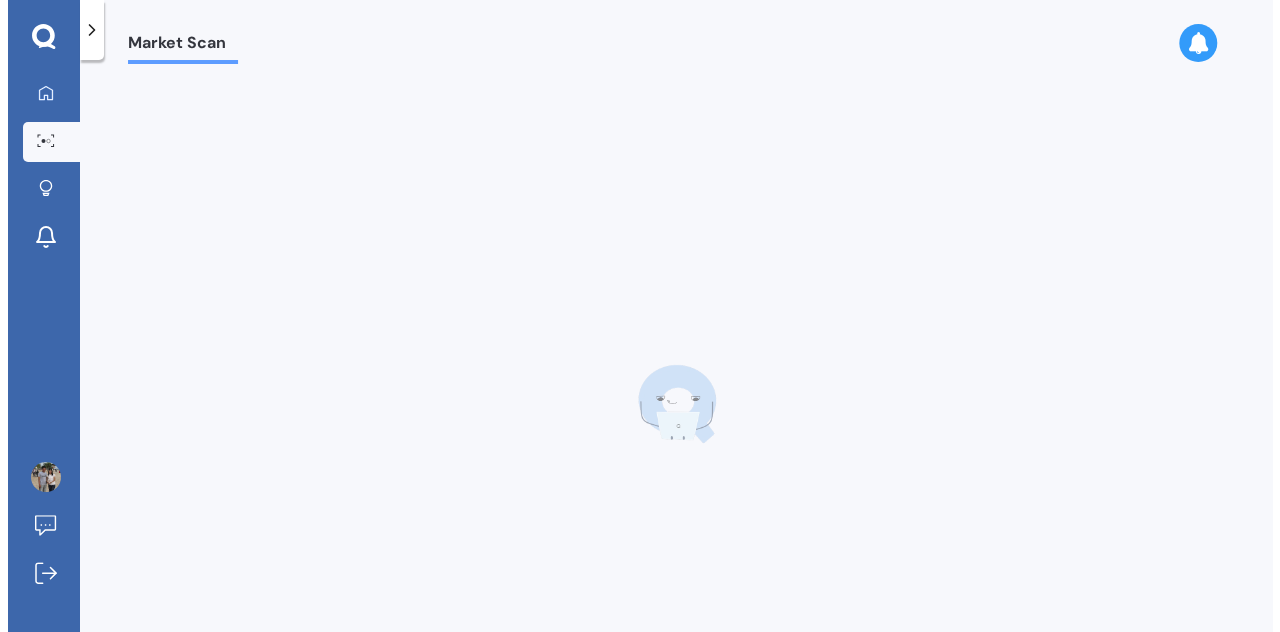 scroll, scrollTop: 0, scrollLeft: 0, axis: both 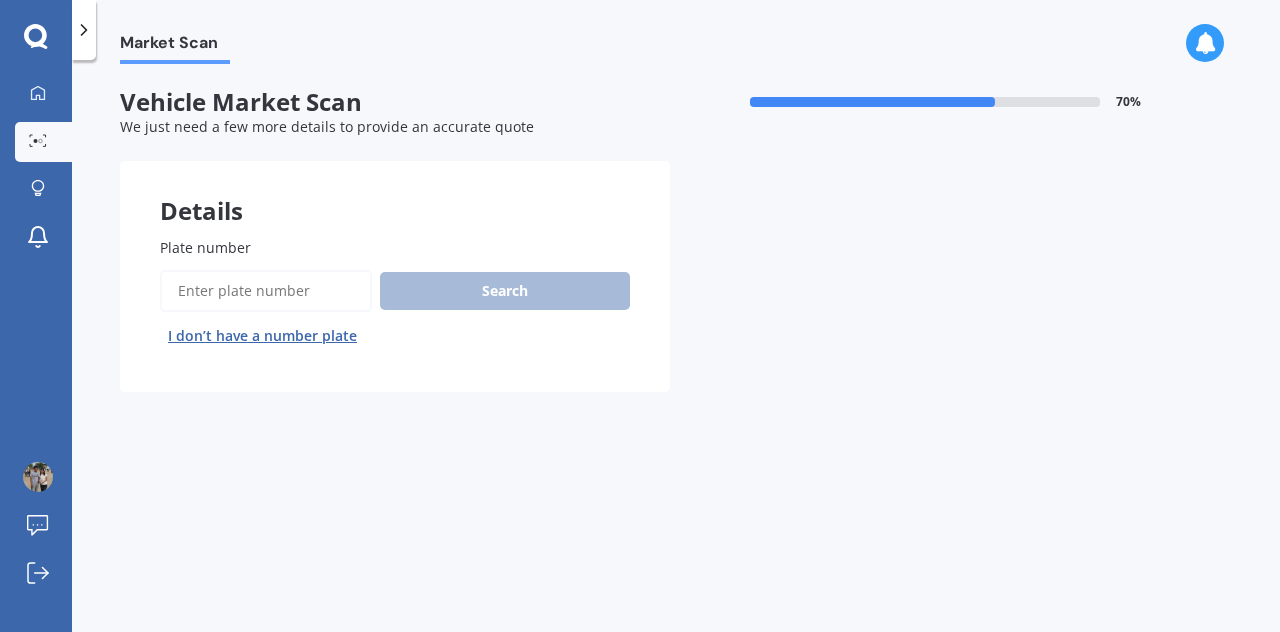 click on "Plate number" at bounding box center (266, 291) 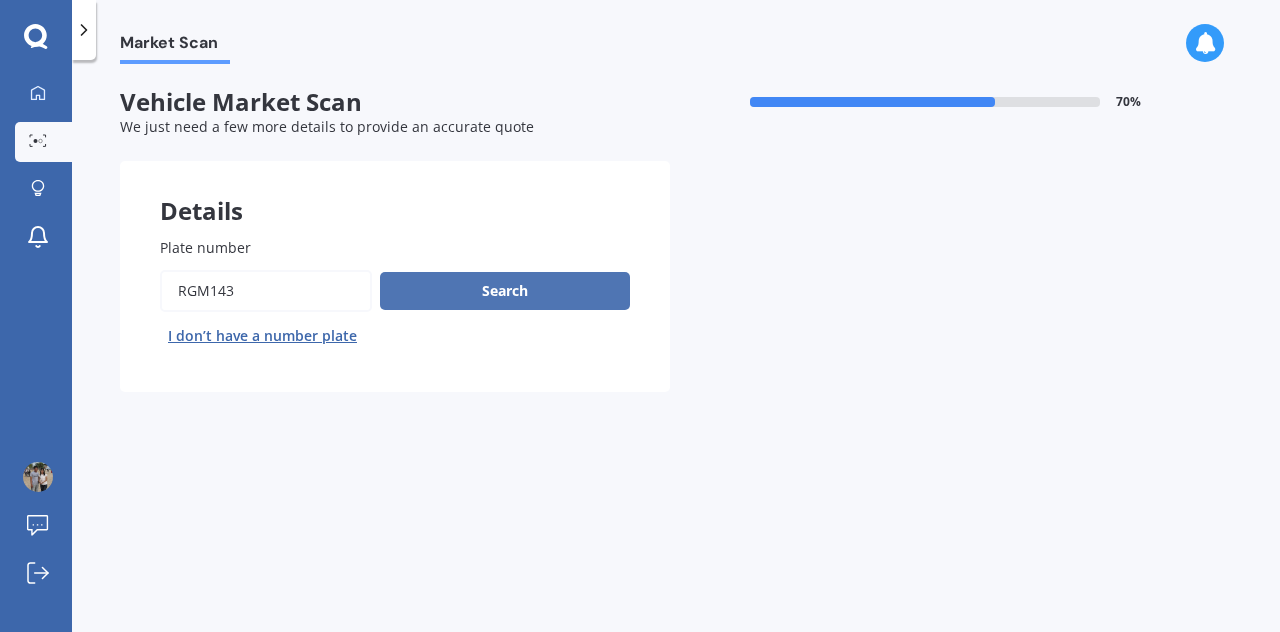 type on "RGM143" 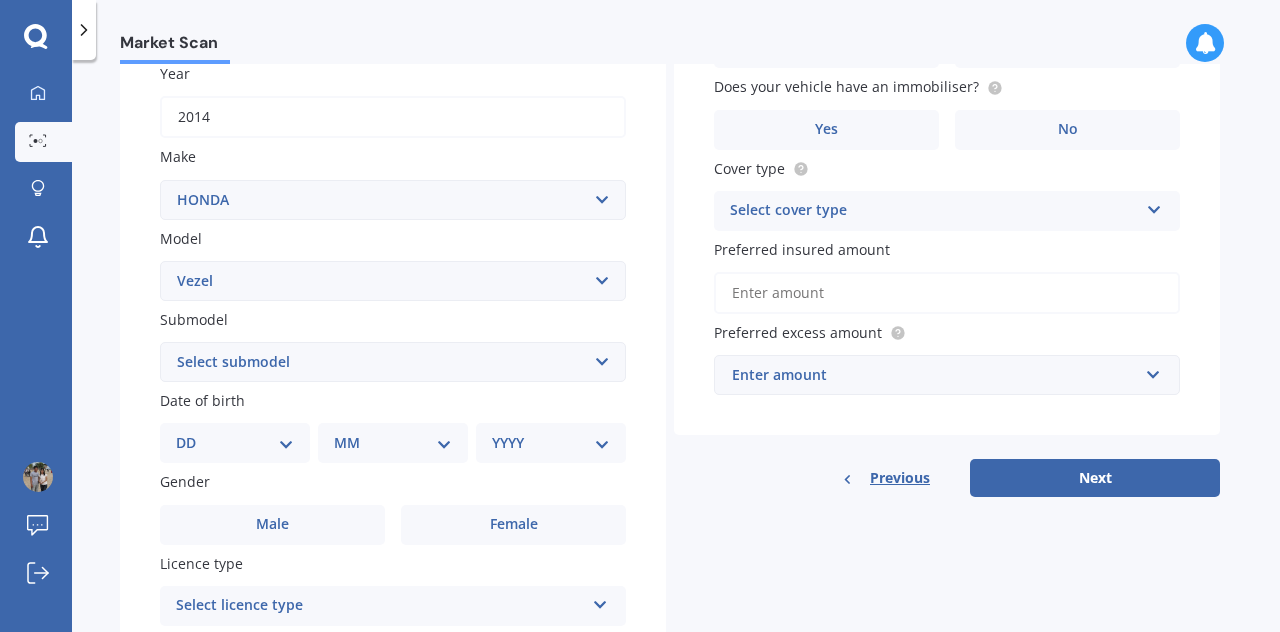 click on "Select submodel Hatchback Petrol Hybrid Hybrid 4WD" at bounding box center (393, 362) 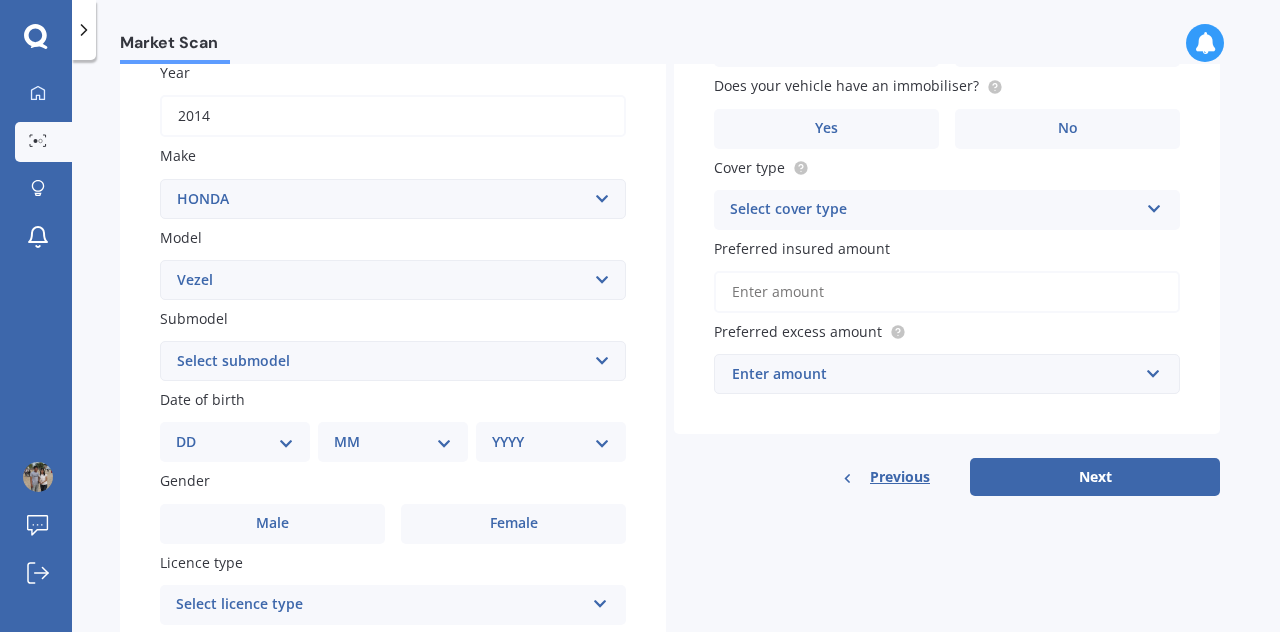 scroll, scrollTop: 298, scrollLeft: 0, axis: vertical 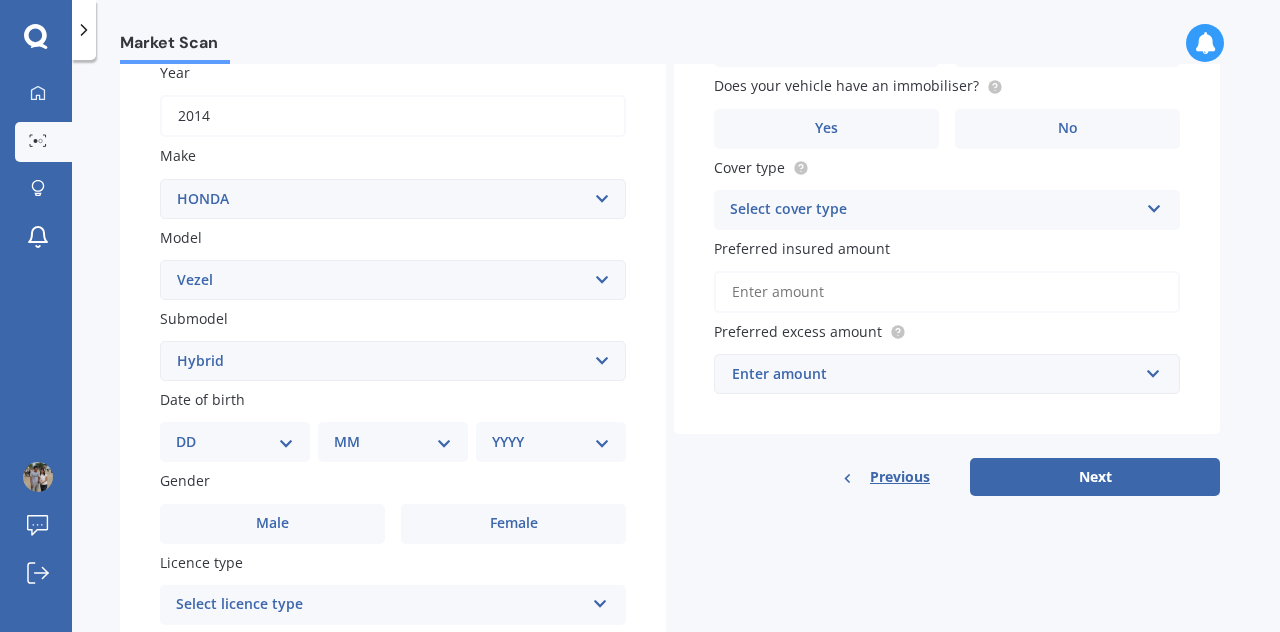click on "Select submodel Hatchback Petrol Hybrid Hybrid 4WD" at bounding box center (393, 361) 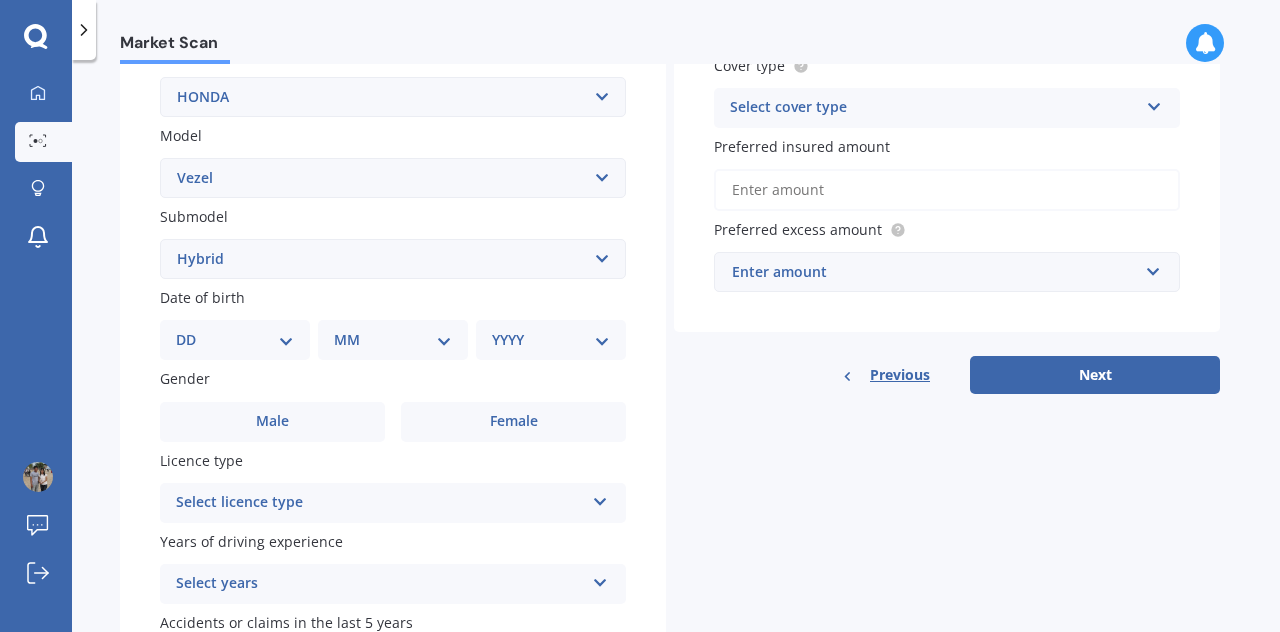 click on "DD 01 02 03 04 05 06 07 08 09 10 11 12 13 14 15 16 17 18 19 20 21 22 23 24 25 26 27 28 29 30 31" at bounding box center (235, 340) 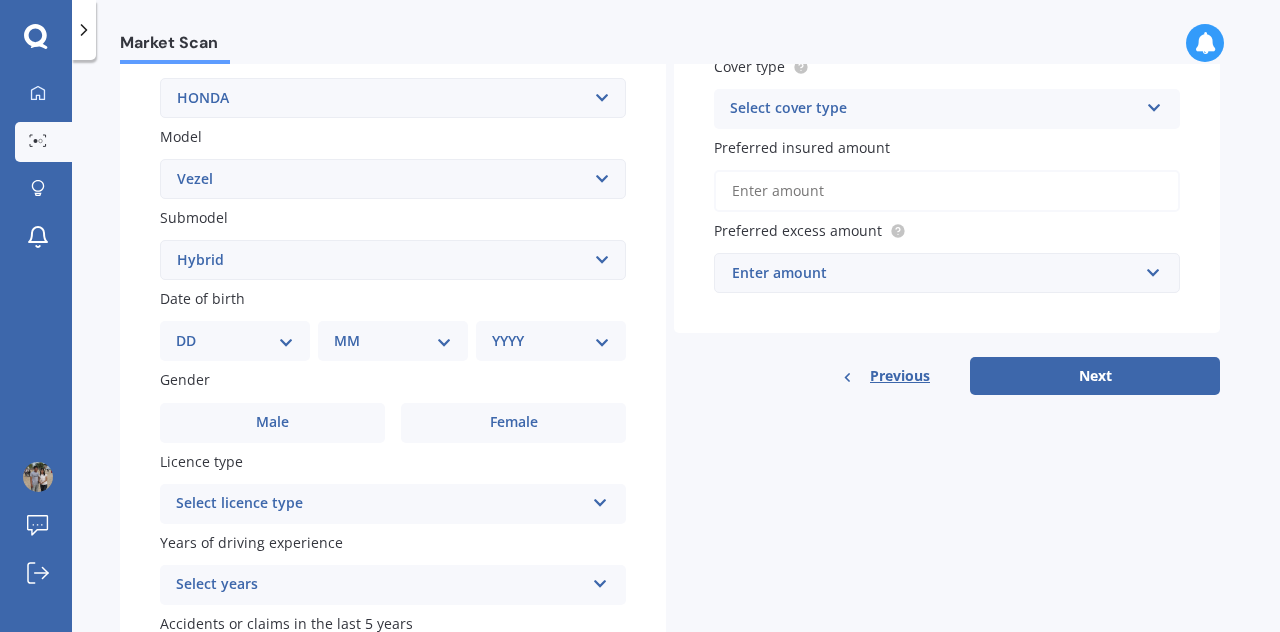 click on "DD 01 02 03 04 05 06 07 08 09 10 11 12 13 14 15 16 17 18 19 20 21 22 23 24 25 26 27 28 29 30 31" at bounding box center [235, 341] 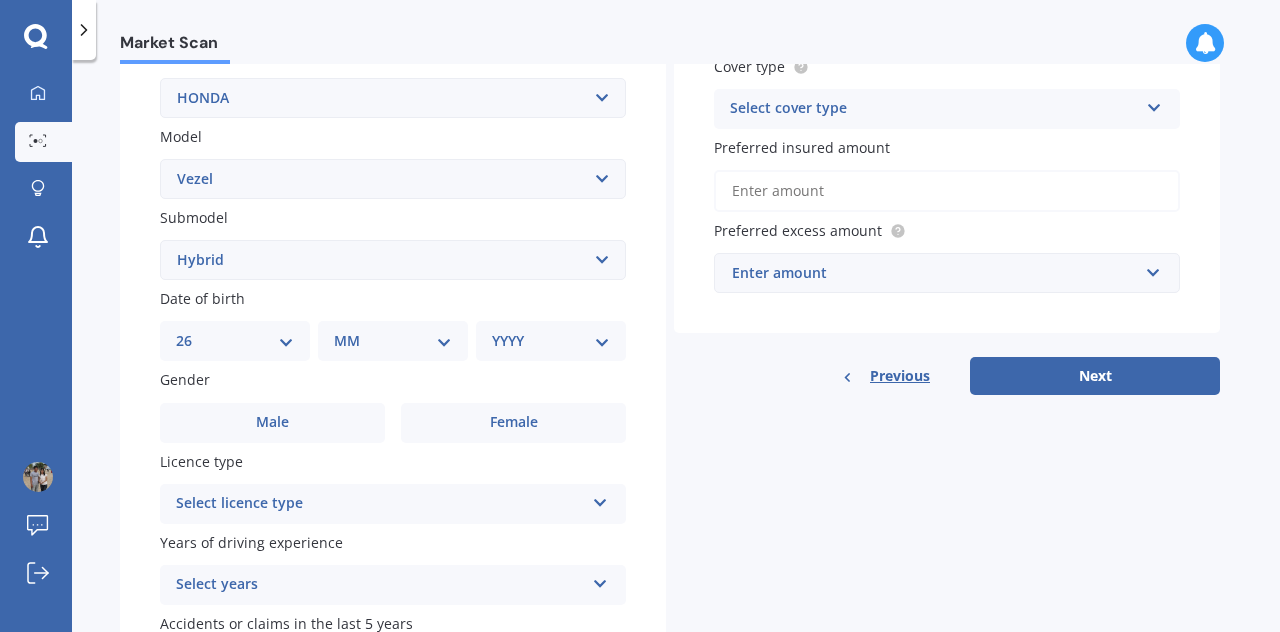 click on "DD 01 02 03 04 05 06 07 08 09 10 11 12 13 14 15 16 17 18 19 20 21 22 23 24 25 26 27 28 29 30 31" at bounding box center (235, 341) 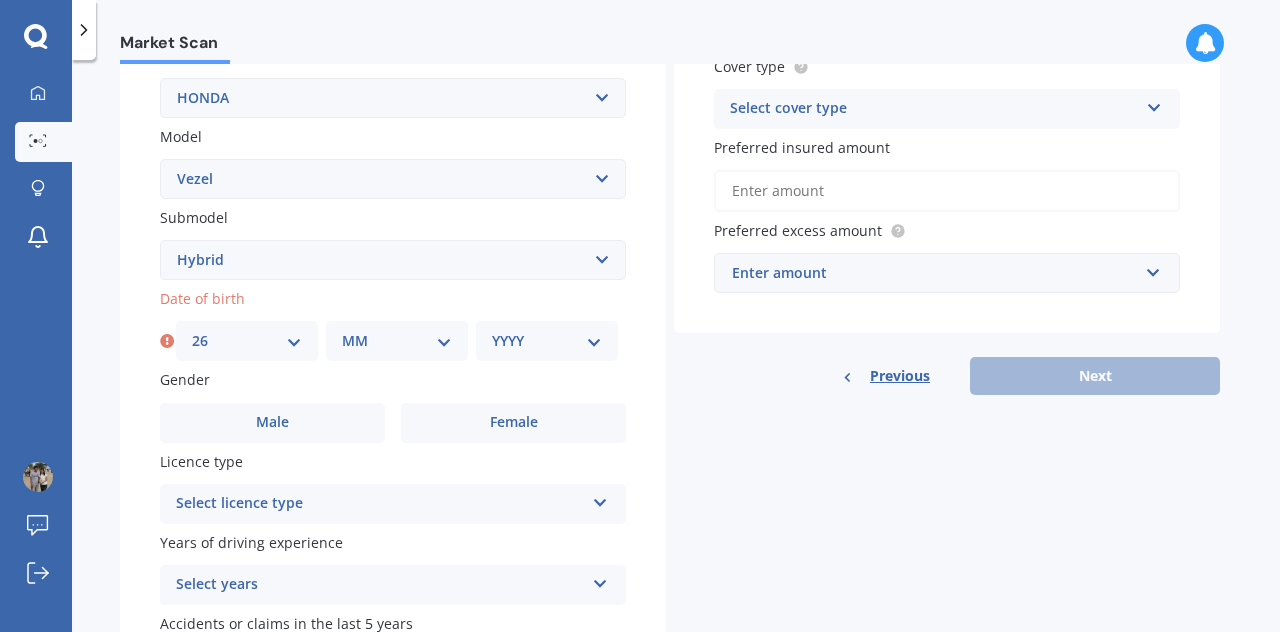 click on "MM 01 02 03 04 05 06 07 08 09 10 11 12" at bounding box center (397, 341) 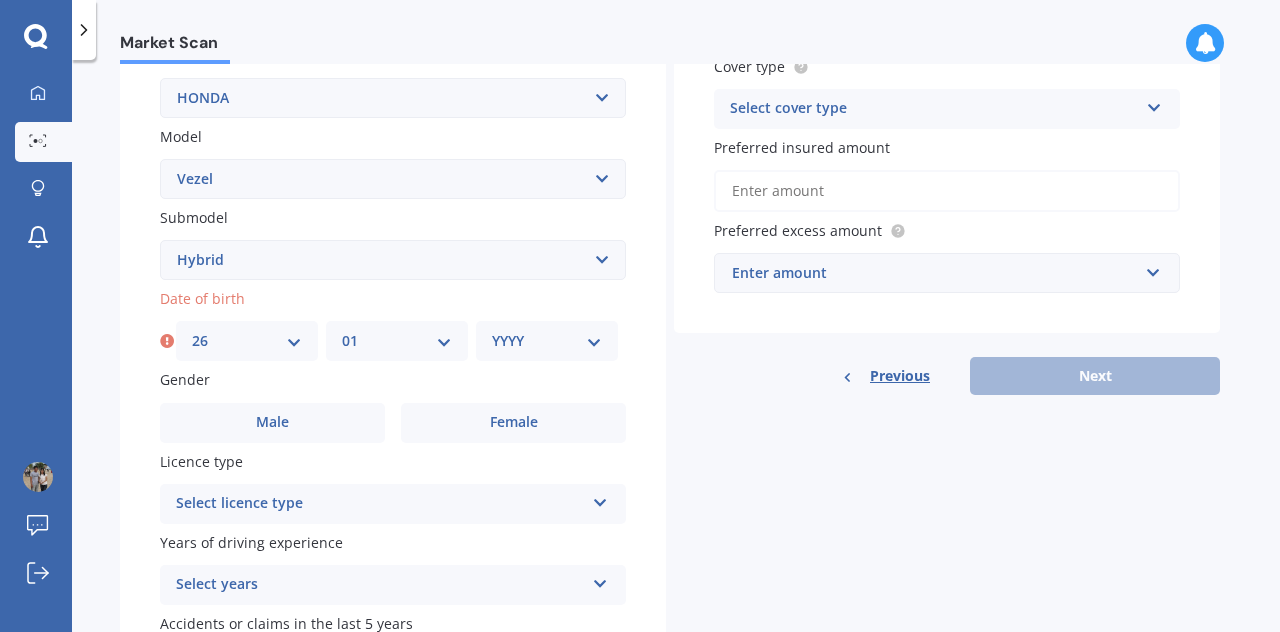 click on "MM 01 02 03 04 05 06 07 08 09 10 11 12" at bounding box center [397, 341] 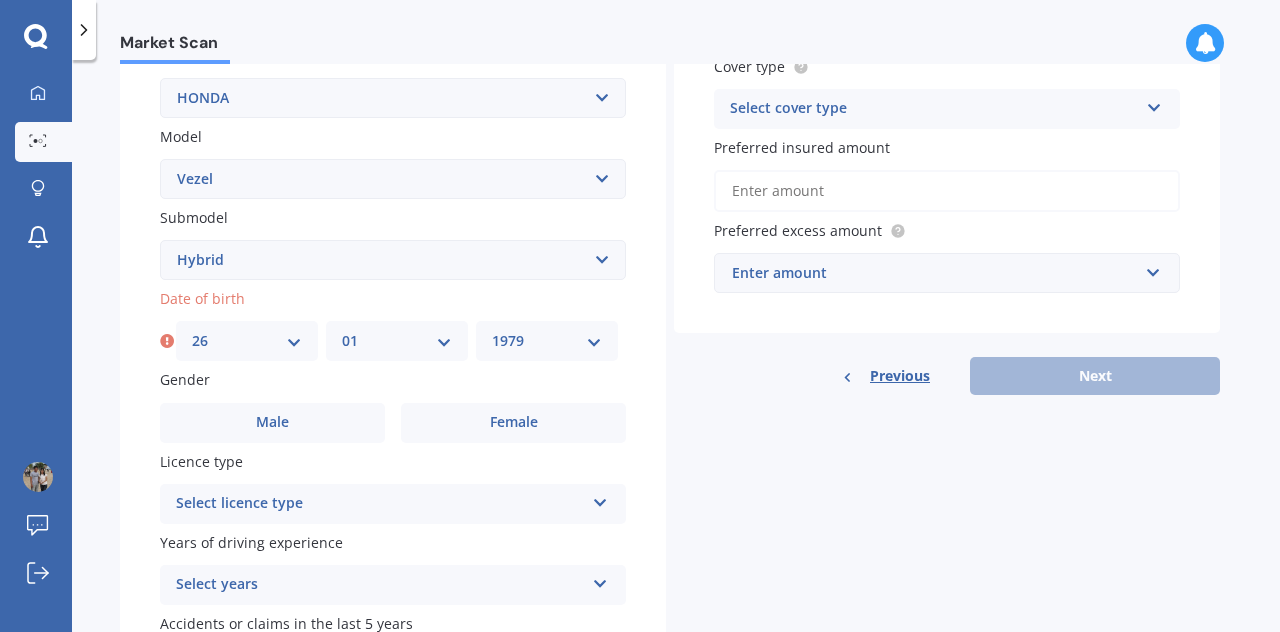 click on "YYYY 2025 2024 2023 2022 2021 2020 2019 2018 2017 2016 2015 2014 2013 2012 2011 2010 2009 2008 2007 2006 2005 2004 2003 2002 2001 2000 1999 1998 1997 1996 1995 1994 1993 1992 1991 1990 1989 1988 1987 1986 1985 1984 1983 1982 1981 1980 1979 1978 1977 1976 1975 1974 1973 1972 1971 1970 1969 1968 1967 1966 1965 1964 1963 1962 1961 1960 1959 1958 1957 1956 1955 1954 1953 1952 1951 1950 1949 1948 1947 1946 1945 1944 1943 1942 1941 1940 1939 1938 1937 1936 1935 1934 1933 1932 1931 1930 1929 1928 1927 1926" at bounding box center [547, 341] 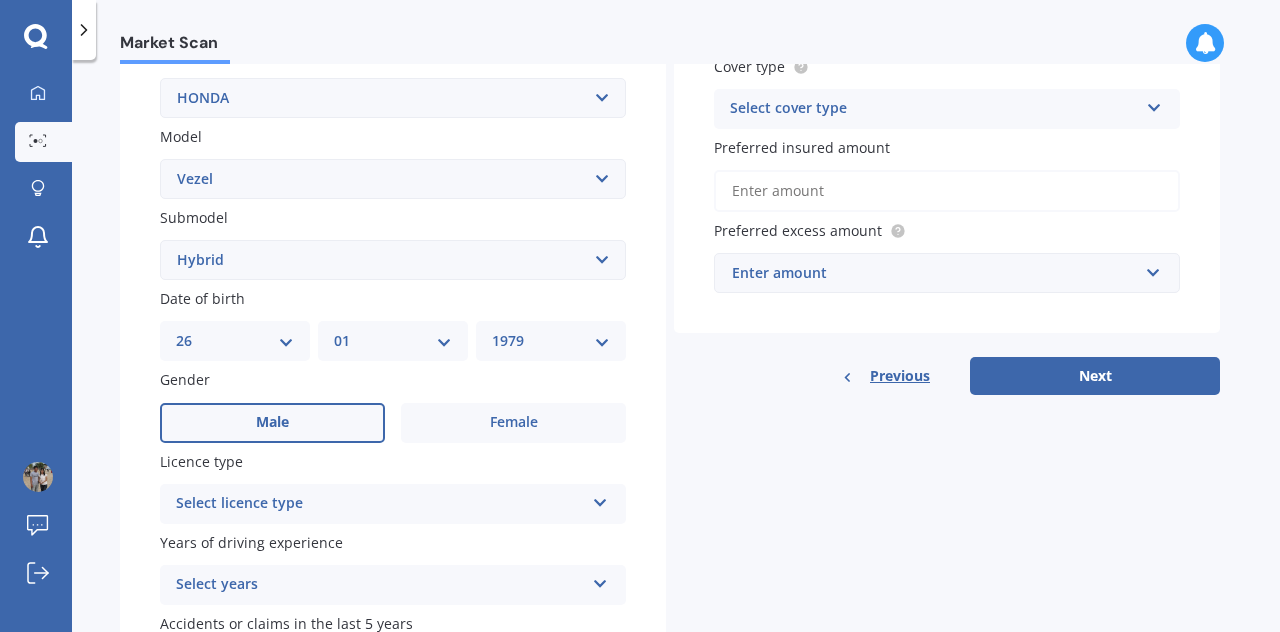 click on "Male" at bounding box center [272, 423] 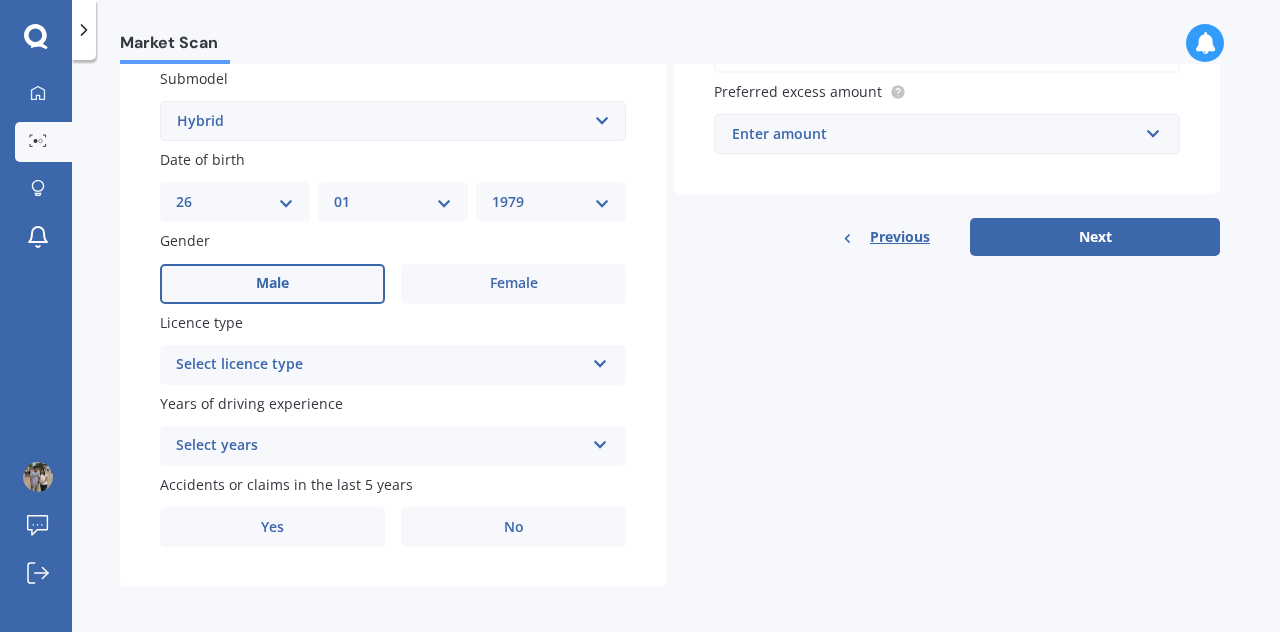 scroll, scrollTop: 548, scrollLeft: 0, axis: vertical 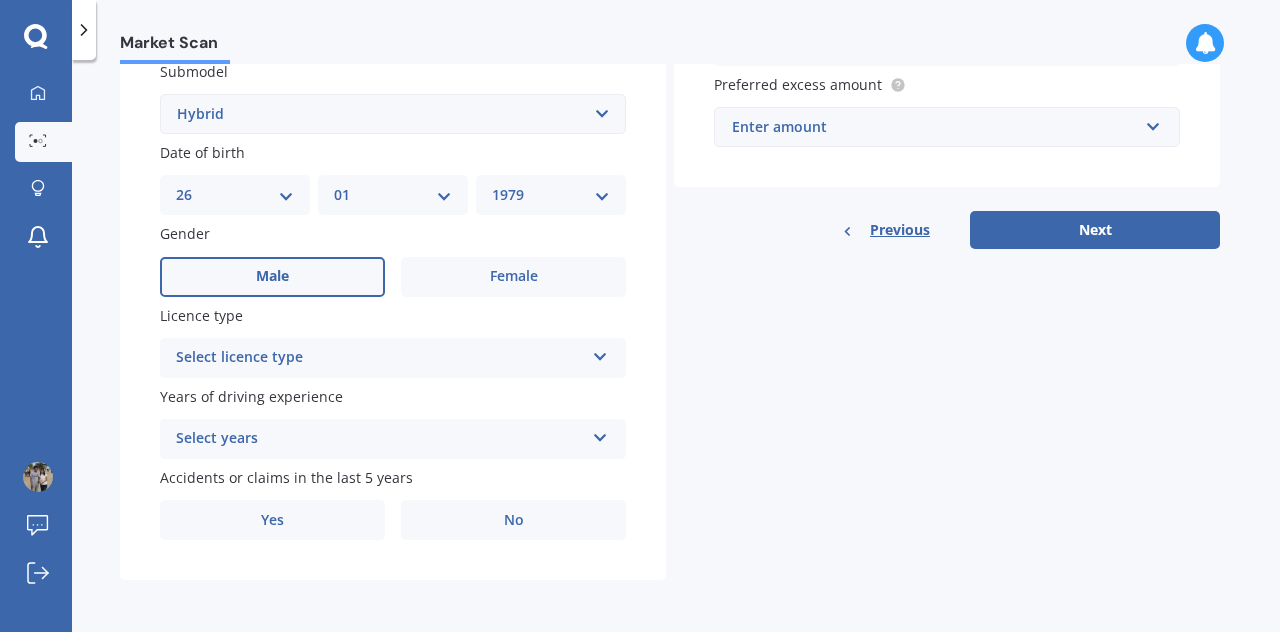 click on "Select licence type" at bounding box center (380, 358) 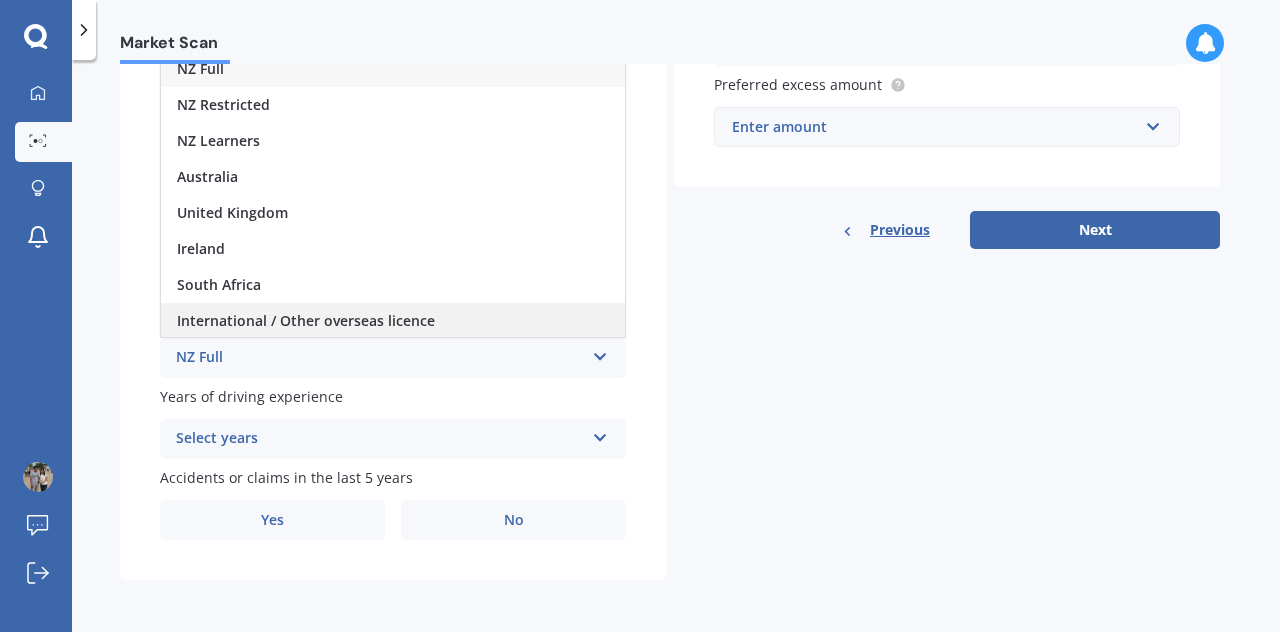 click on "International / Other overseas licence" at bounding box center [200, 68] 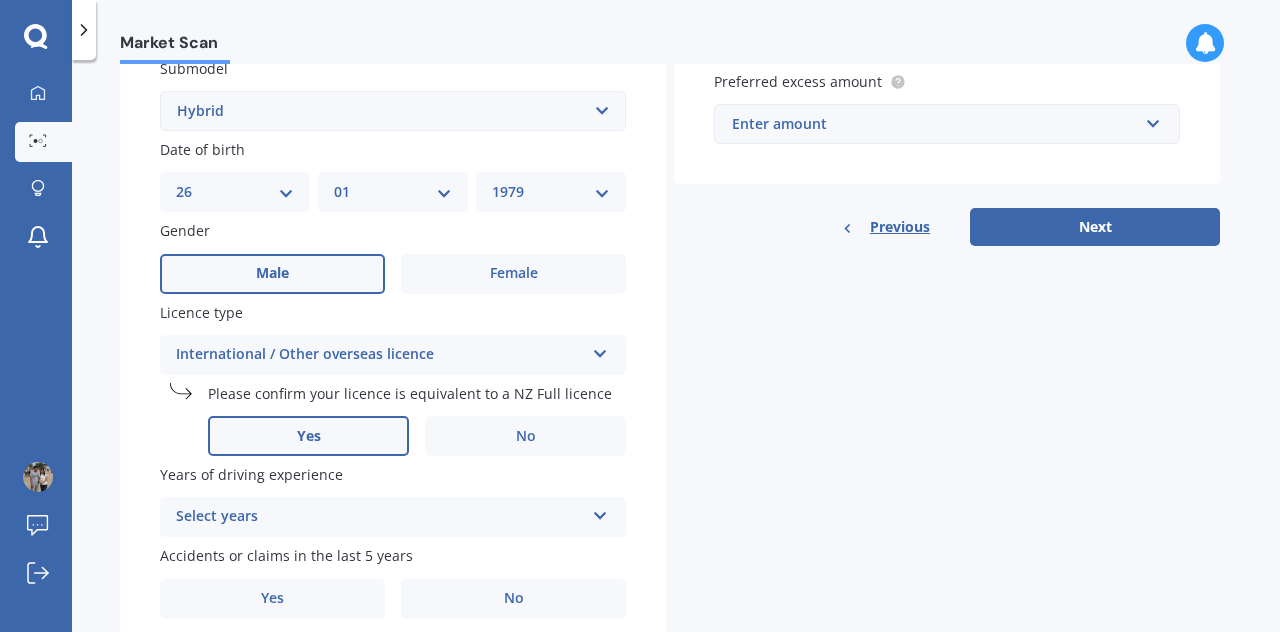 click on "Yes" at bounding box center (308, 436) 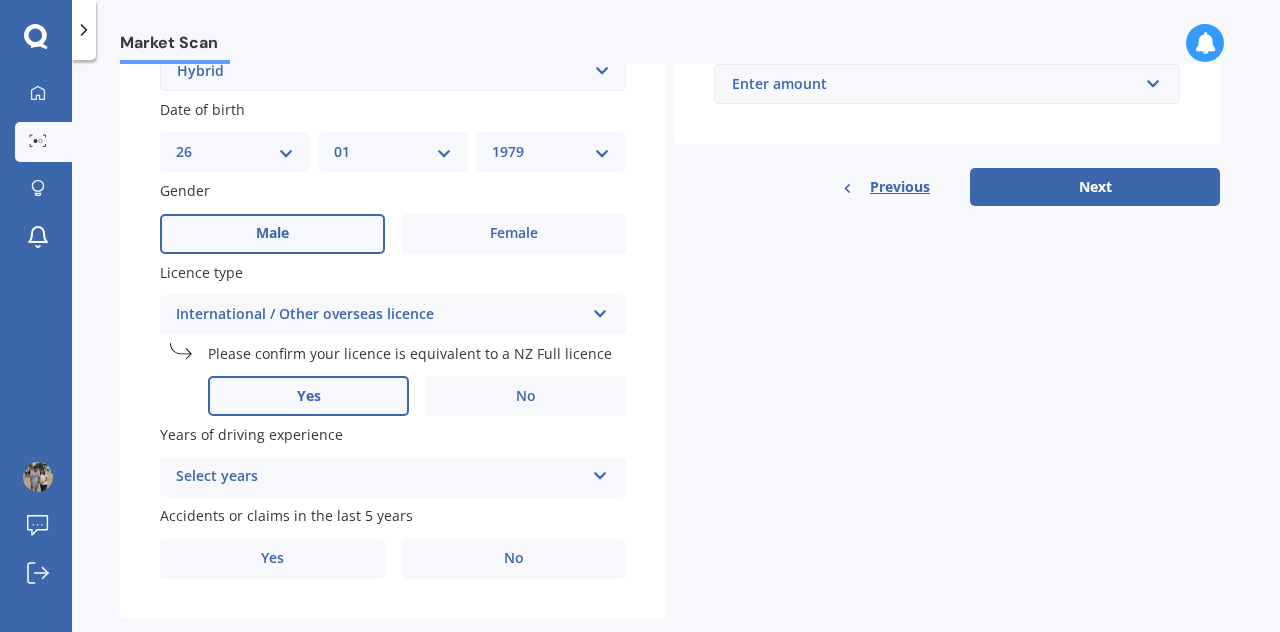 scroll, scrollTop: 630, scrollLeft: 0, axis: vertical 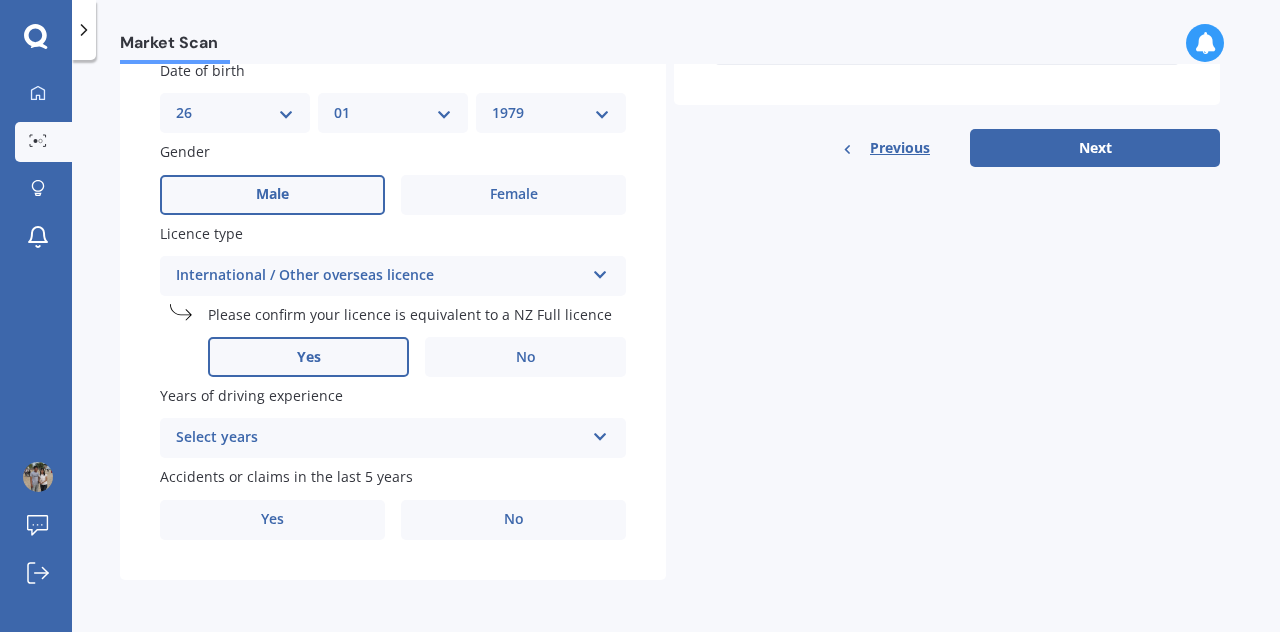 click on "Select years" at bounding box center (380, 438) 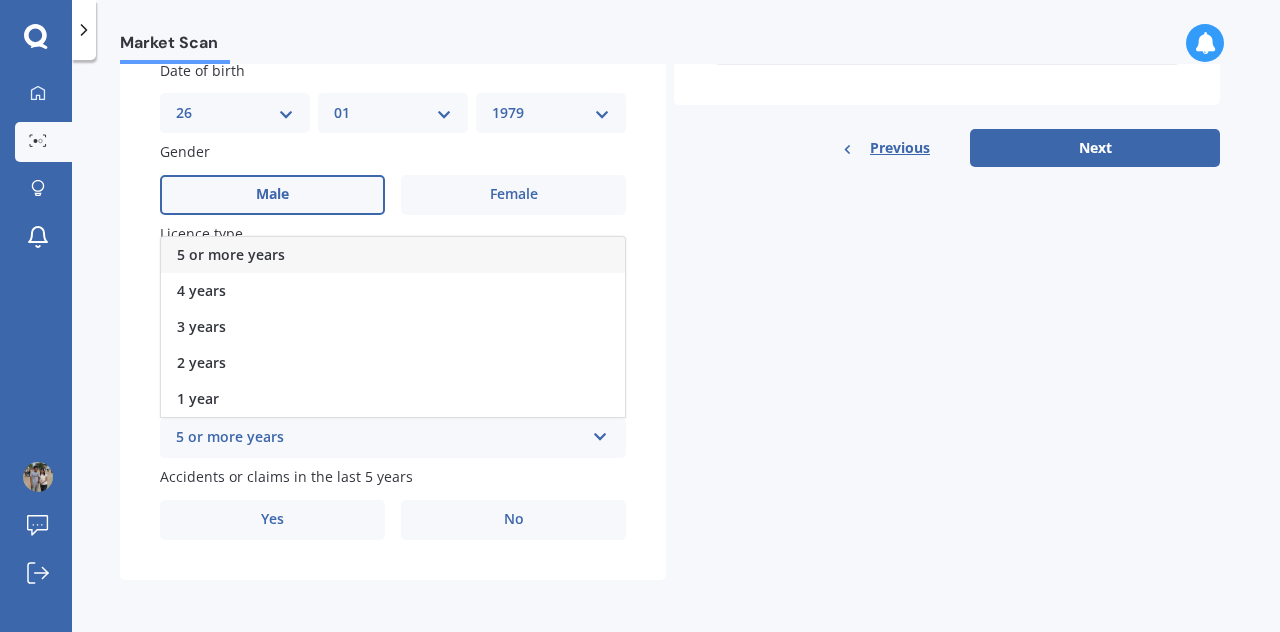 click on "5 or more years" at bounding box center (231, 254) 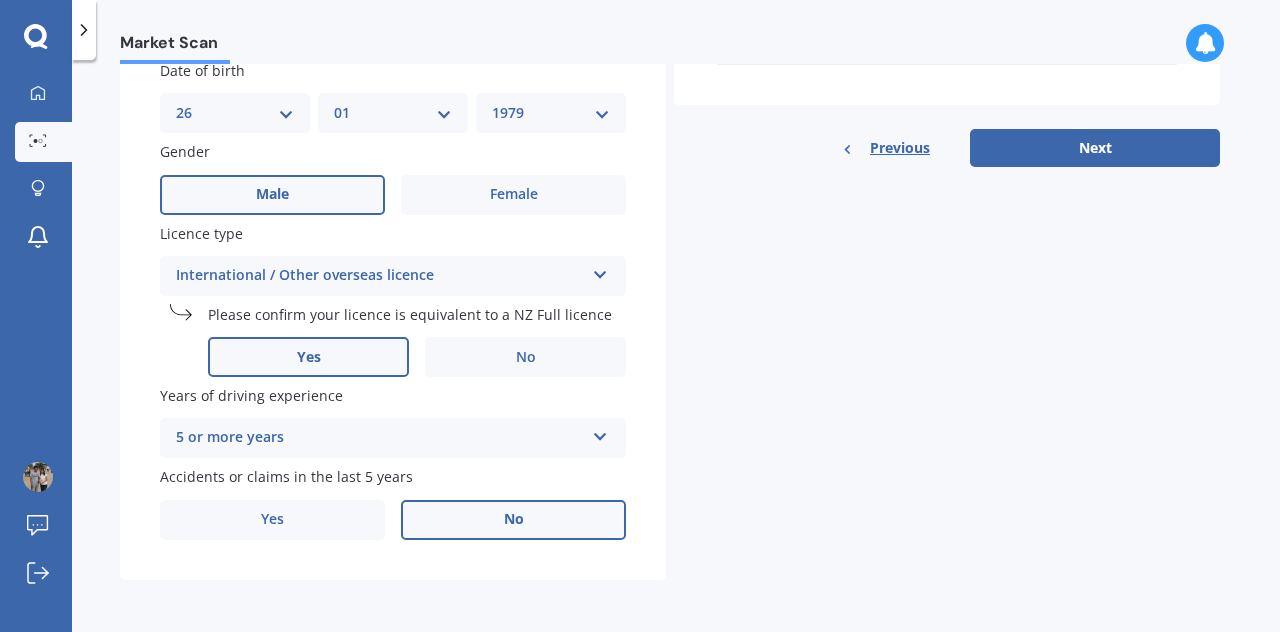 click on "No" at bounding box center (513, 195) 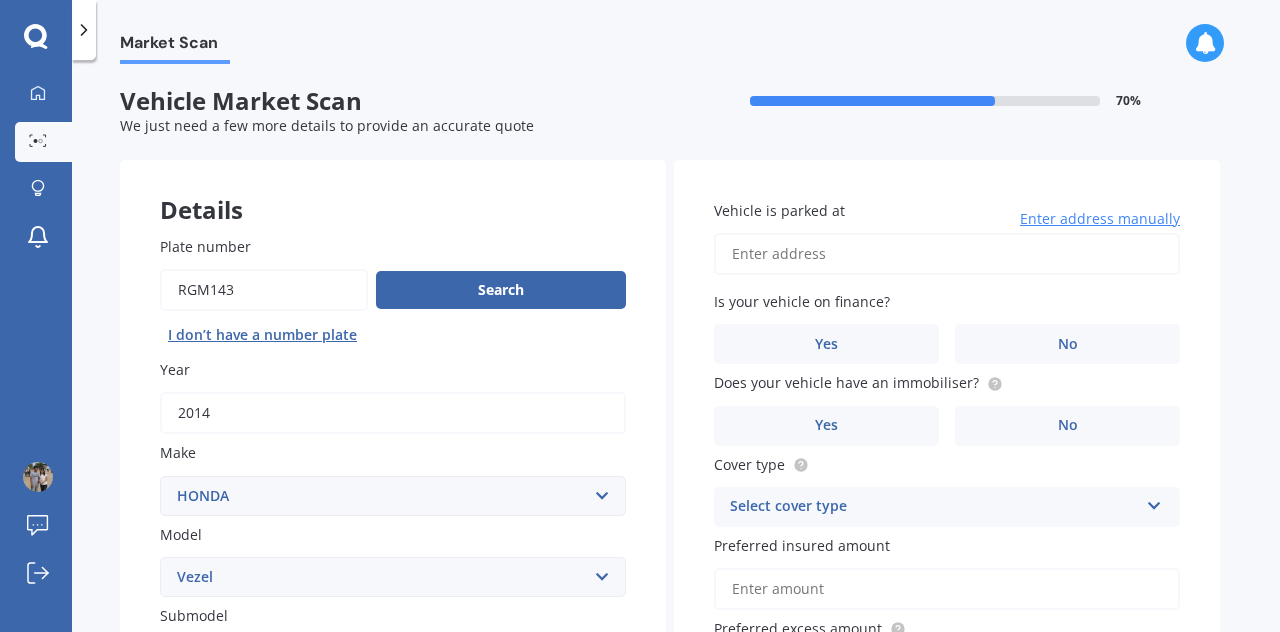 scroll, scrollTop: 0, scrollLeft: 0, axis: both 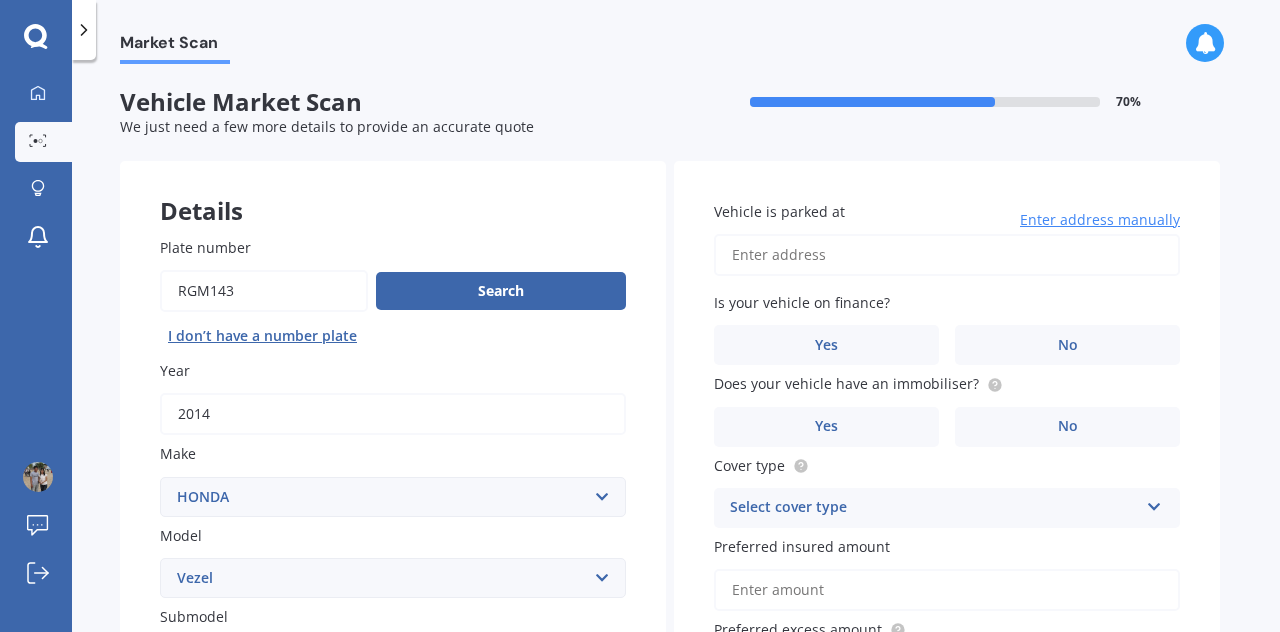 click on "Vehicle is parked at" at bounding box center [947, 255] 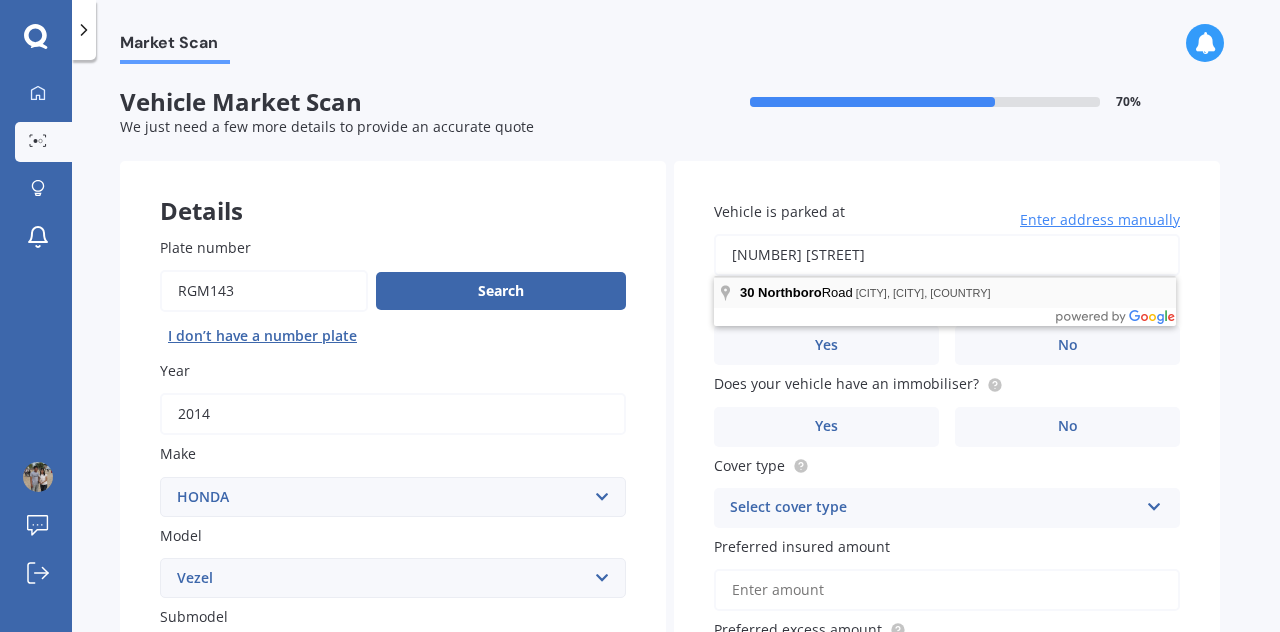 type on "[NUMBER] [STREET]" 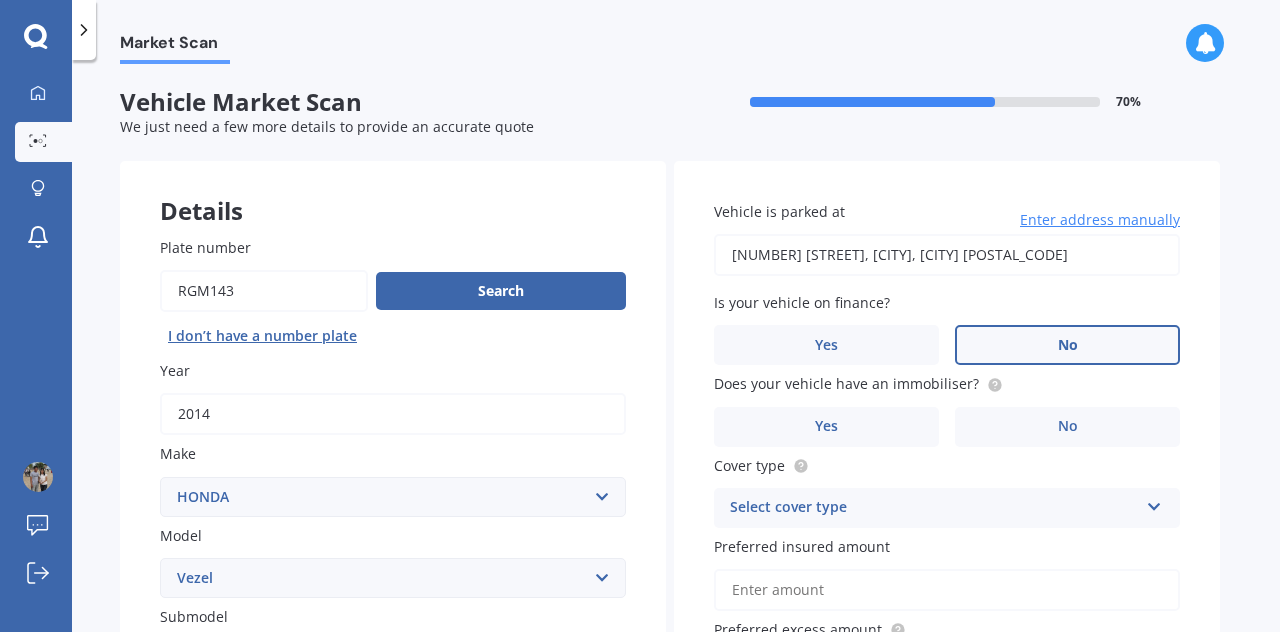 click on "No" at bounding box center (513, 822) 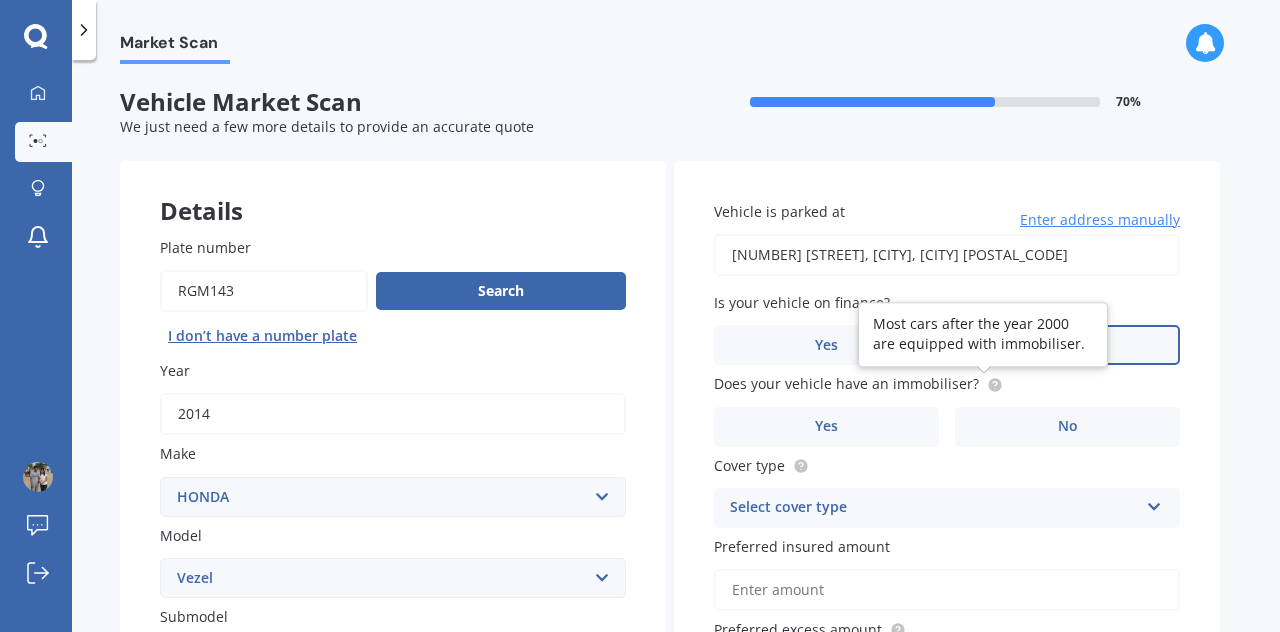click at bounding box center [995, 383] 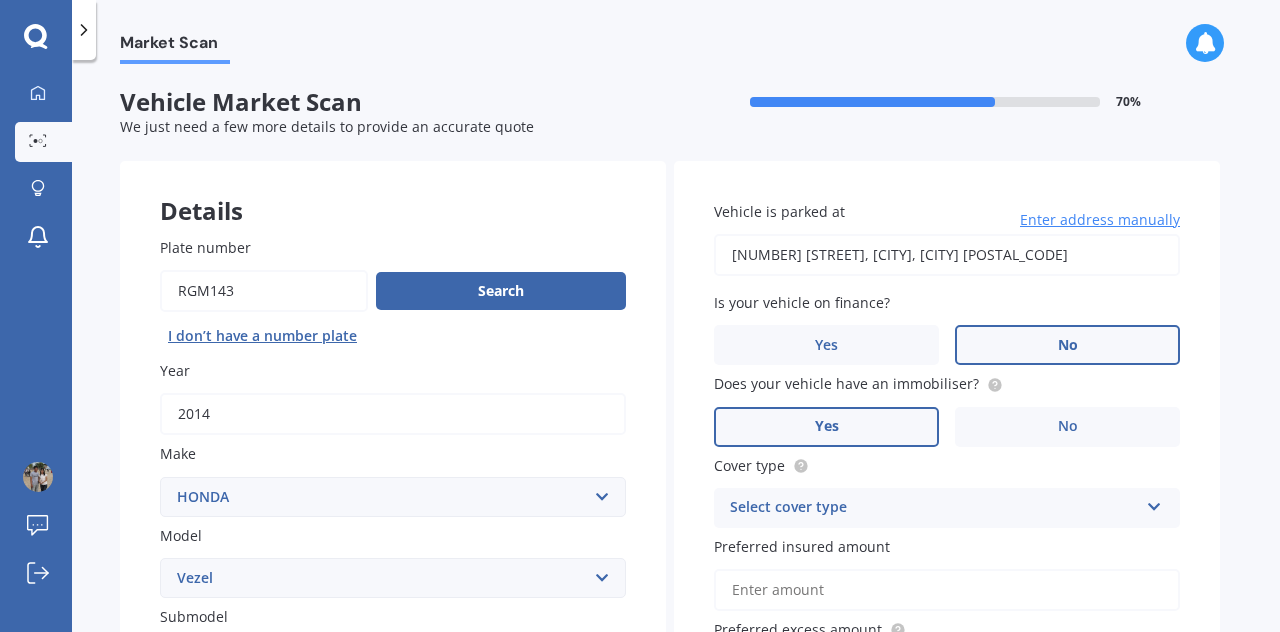 click on "Yes" at bounding box center (272, 822) 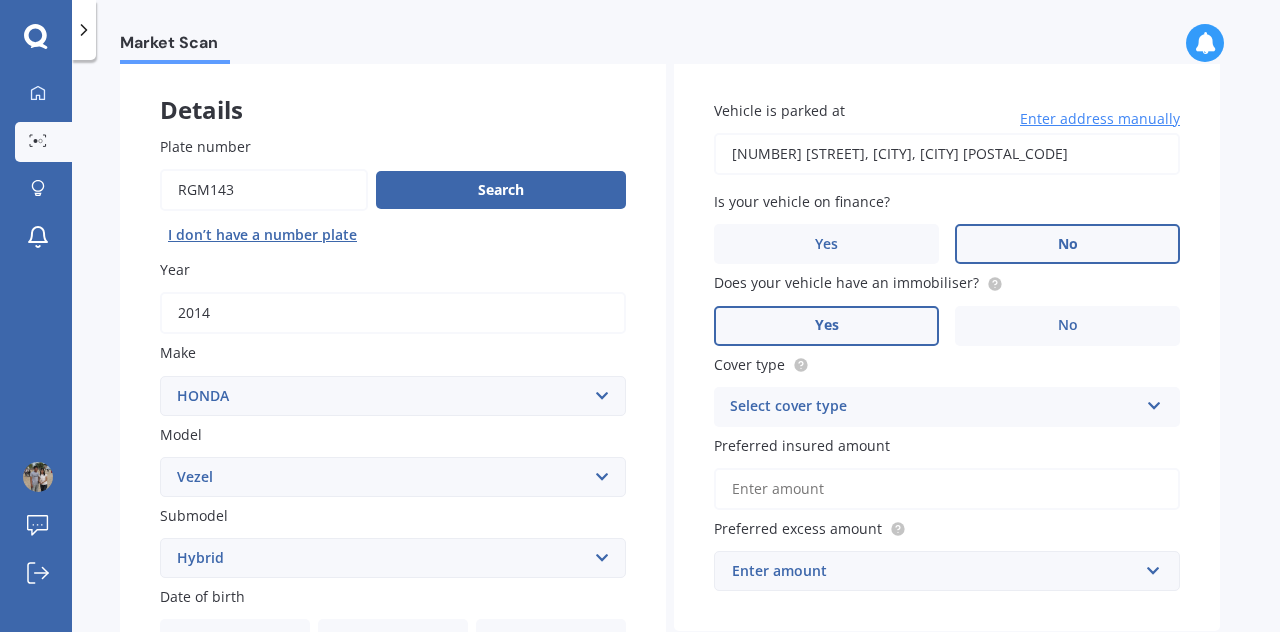 scroll, scrollTop: 100, scrollLeft: 0, axis: vertical 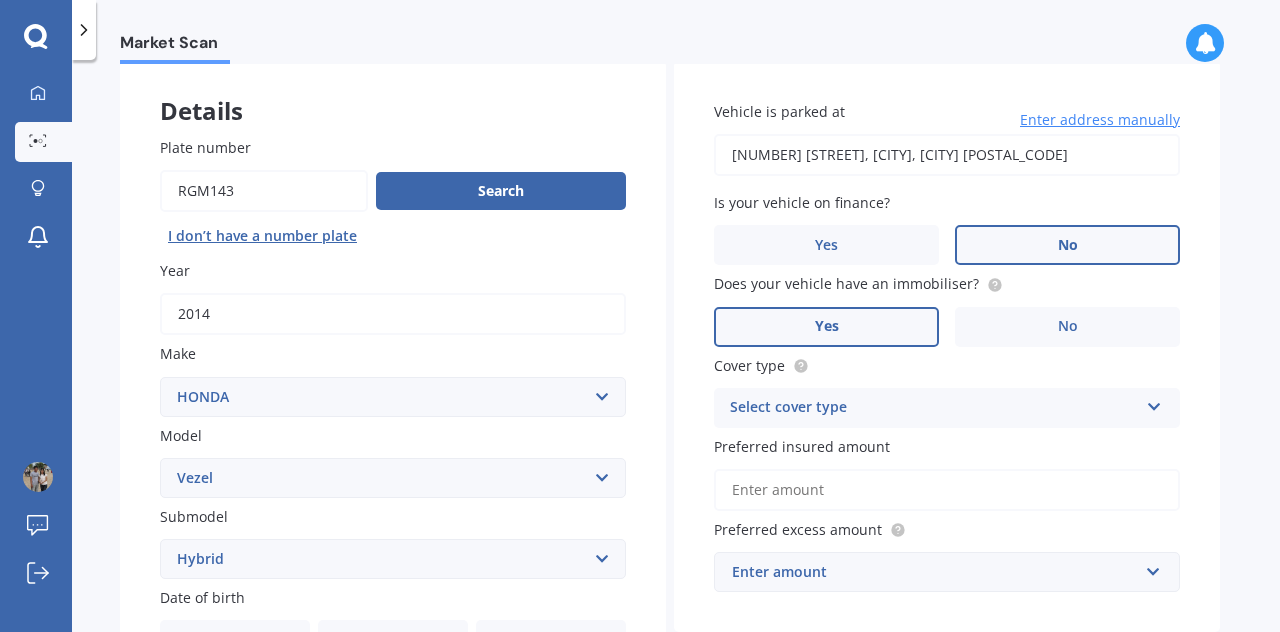 click on "Select cover type" at bounding box center [934, 408] 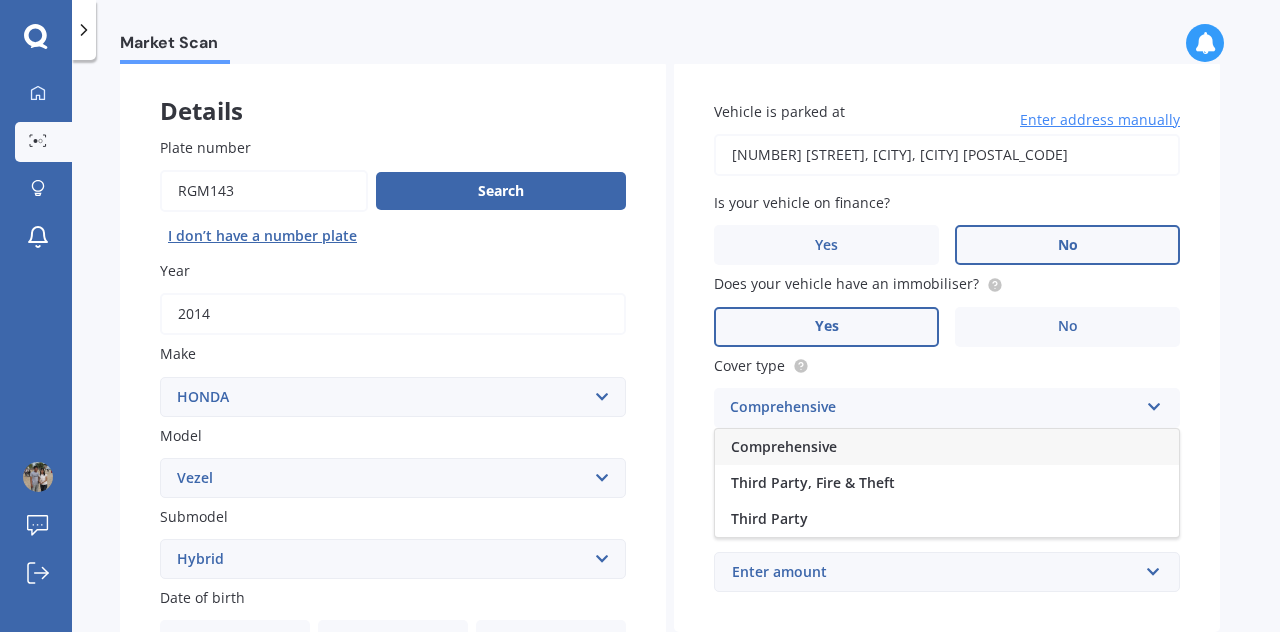 click on "Comprehensive" at bounding box center [947, 447] 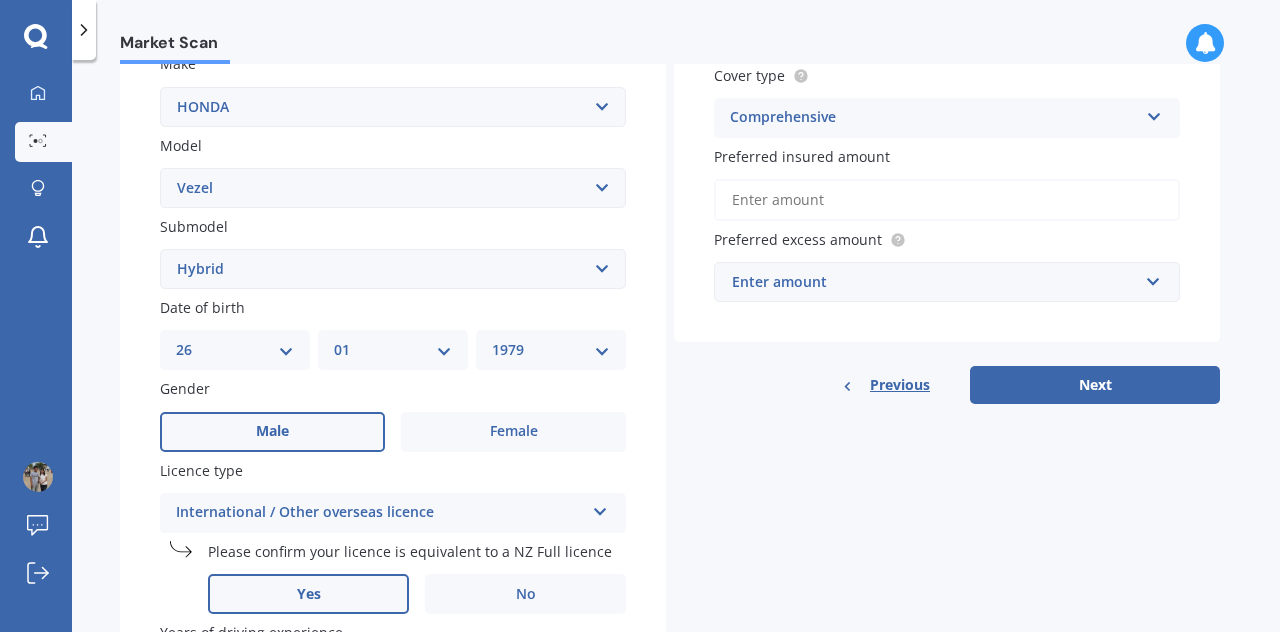 click on "Preferred insured amount" at bounding box center (947, 200) 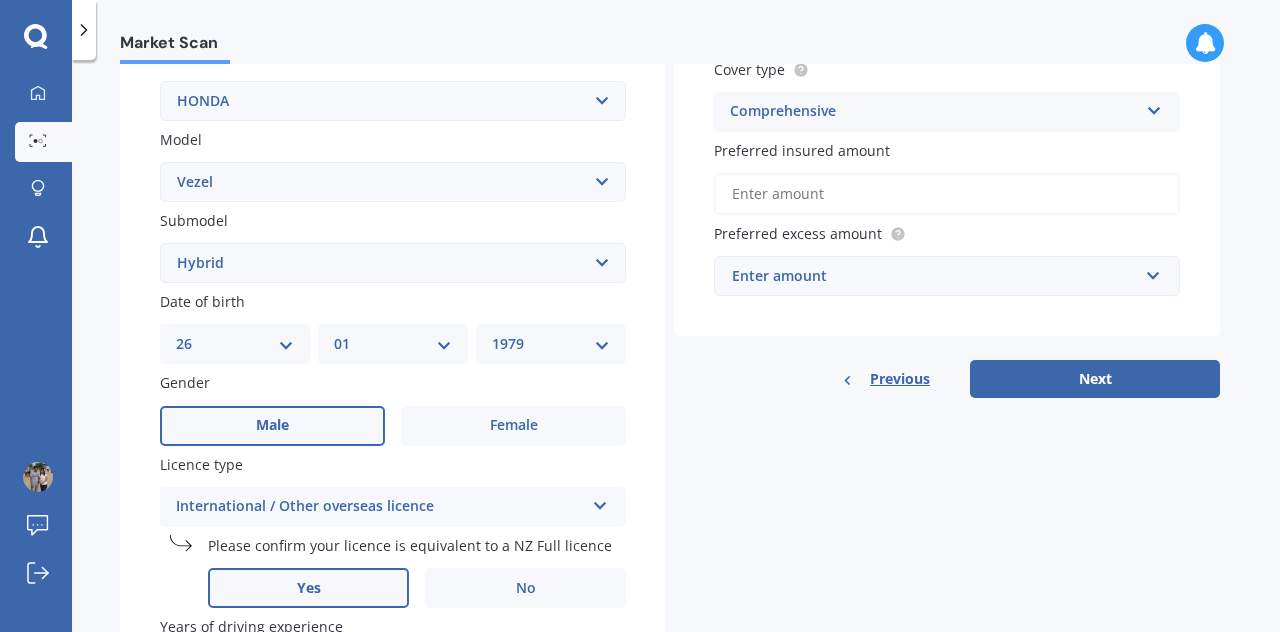 scroll, scrollTop: 397, scrollLeft: 0, axis: vertical 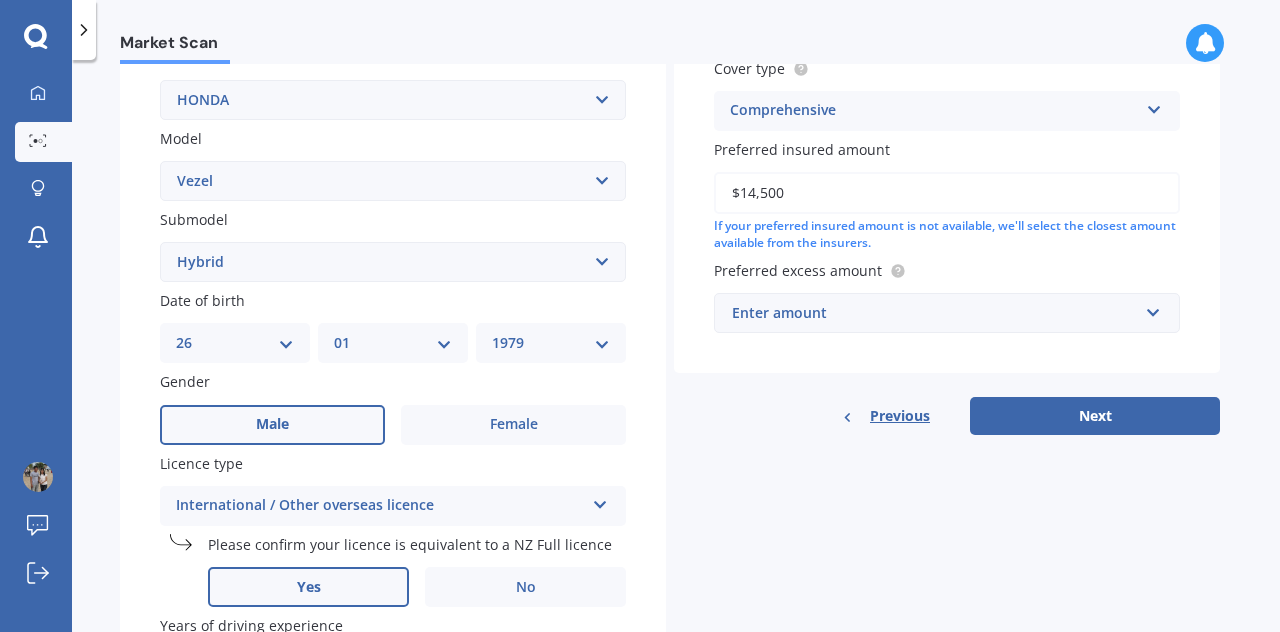 type on "$14,500" 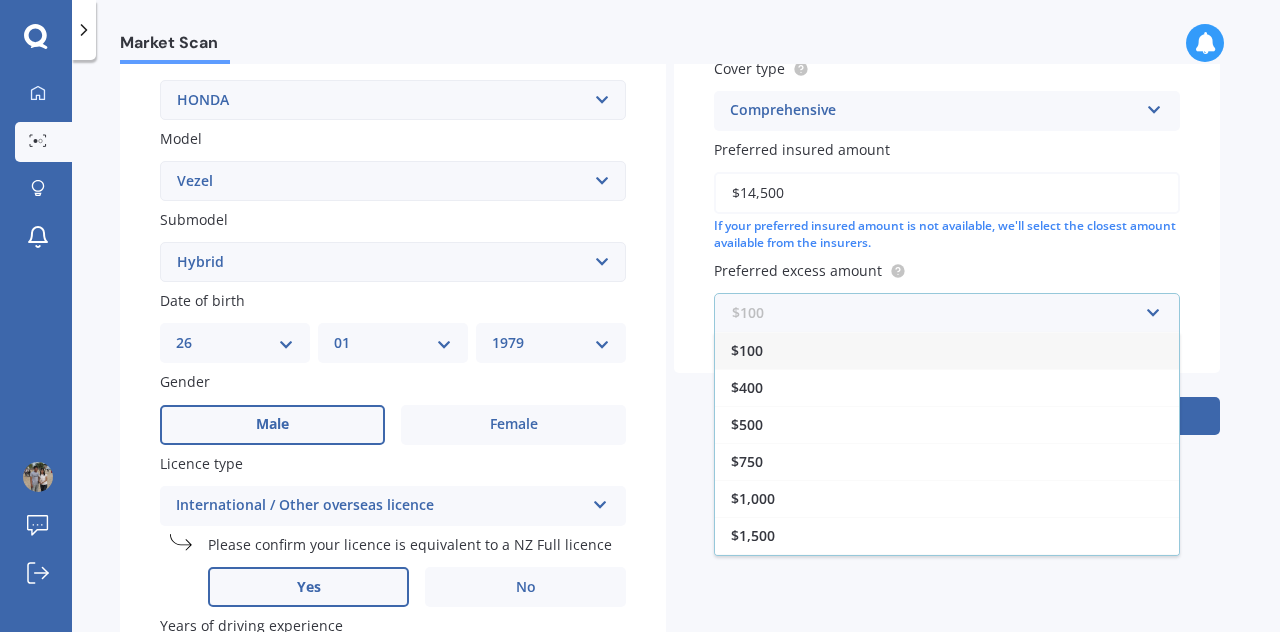 click at bounding box center (940, 313) 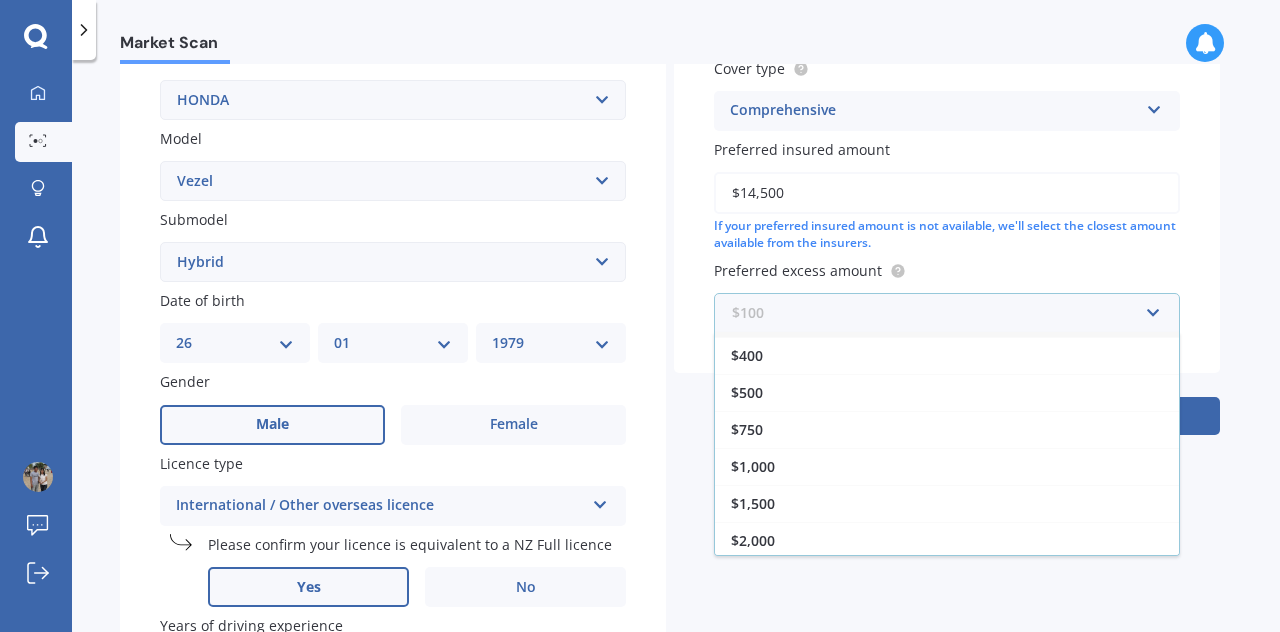 scroll, scrollTop: 0, scrollLeft: 0, axis: both 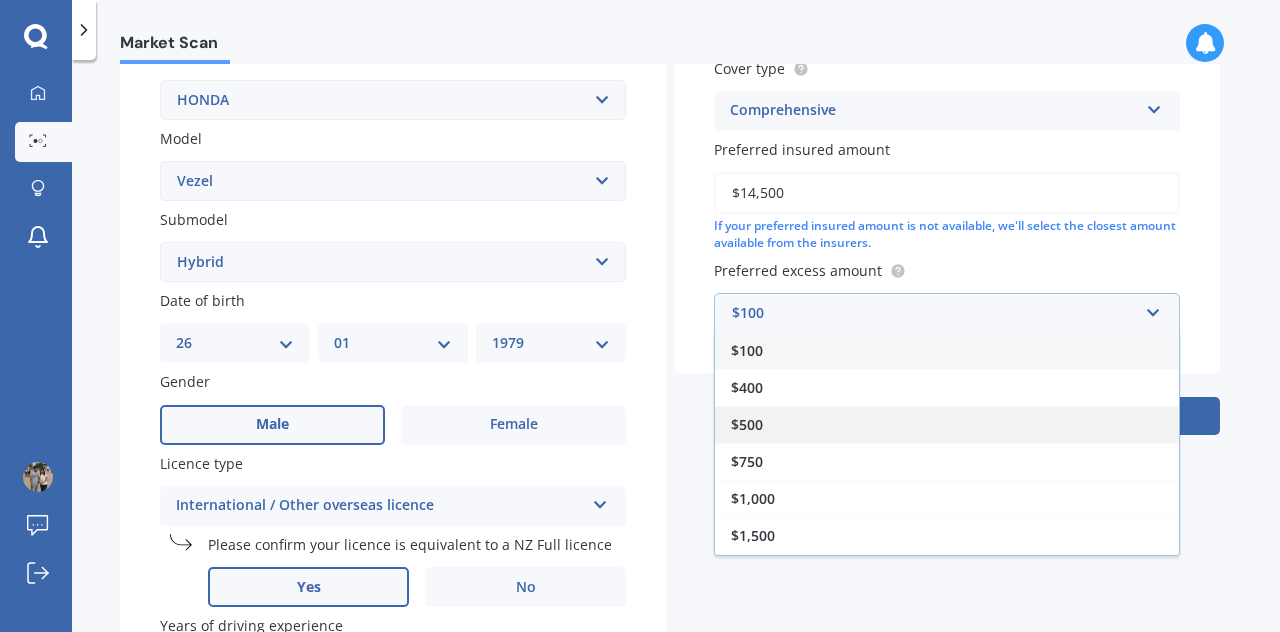 click on "$500" at bounding box center [947, 424] 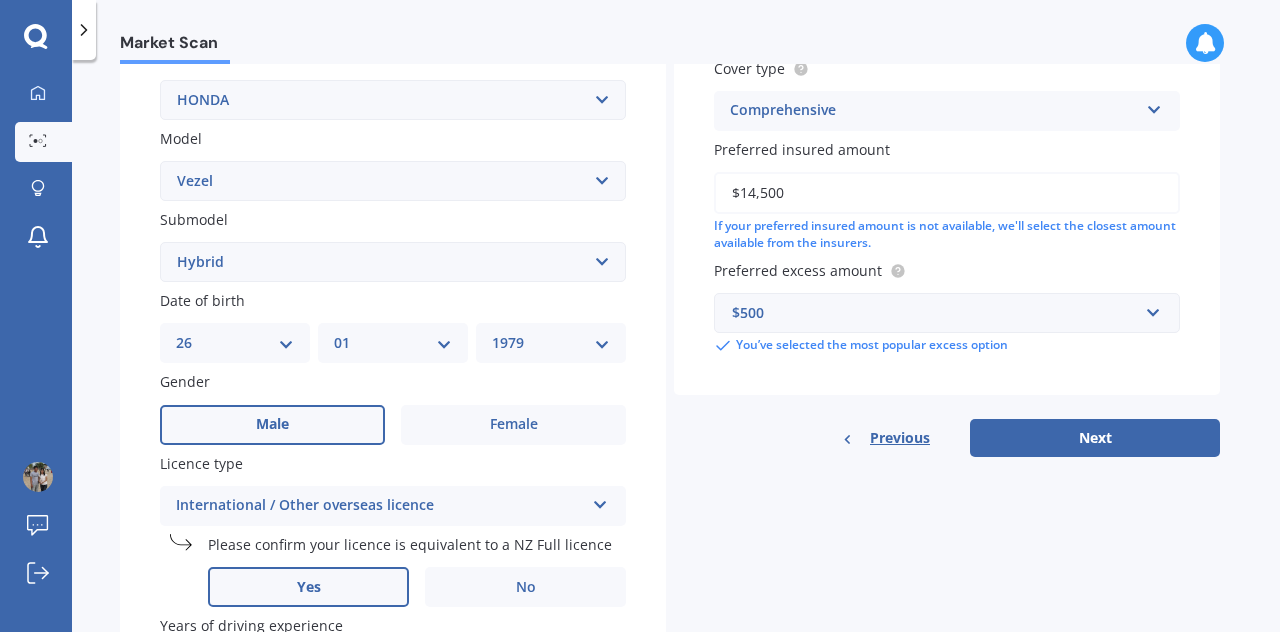 click on "Market Scan Vehicle Market Scan 70 % We just need a few more details to provide an accurate quote Details Plate number Search I don’t have a number plate Year 2014 Make Select make AC ALFA ROMEO ASTON MARTIN AUDI AUSTIN BEDFORD Bentley BMW BYD CADILLAC CAN-AM CHERY CHEVROLET CHRYSLER Citroen CRUISEAIR CUPRA DAEWOO DAIHATSU DAIMLER DAMON DIAHATSU DODGE EXOCET FACTORY FIVE FERRARI FIAT Fiord FLEETWOOD FORD FOTON FRASER GEELY GENESIS GEORGIE BOY GMC GREAT WALL GWM HAVAL HILLMAN HINO HOLDEN HOLIDAY RAMBLER HONDA HUMMER HYUNDAI INFINITI ISUZU IVECO JAC JAECOO JAGUAR JEEP KGM KIA LADA LAMBORGHINI LANCIA LANDROVER LDV LEXUS LINCOLN LOTUS LUNAR M.G M.G. MAHINDRA MASERATI MAZDA MCLAREN MERCEDES AMG Mercedes Benz MERCEDES-AMG MERCURY MINI MITSUBISHI MORGAN MORRIS NEWMAR NISSAN OMODA OPEL OXFORD PEUGEOT Plymouth Polestar PONTIAC PORSCHE PROTON RAM Range Rover Rayne RENAULT ROLLS ROYCE ROVER SAAB SATURN SEAT SHELBY SKODA SMART SSANGYONG SUBARU SUZUKI TATA TESLA TIFFIN Toyota TRIUMPH TVR Vauxhall VOLKSWAGEN VOLVO ZX CRX" at bounding box center (676, 350) 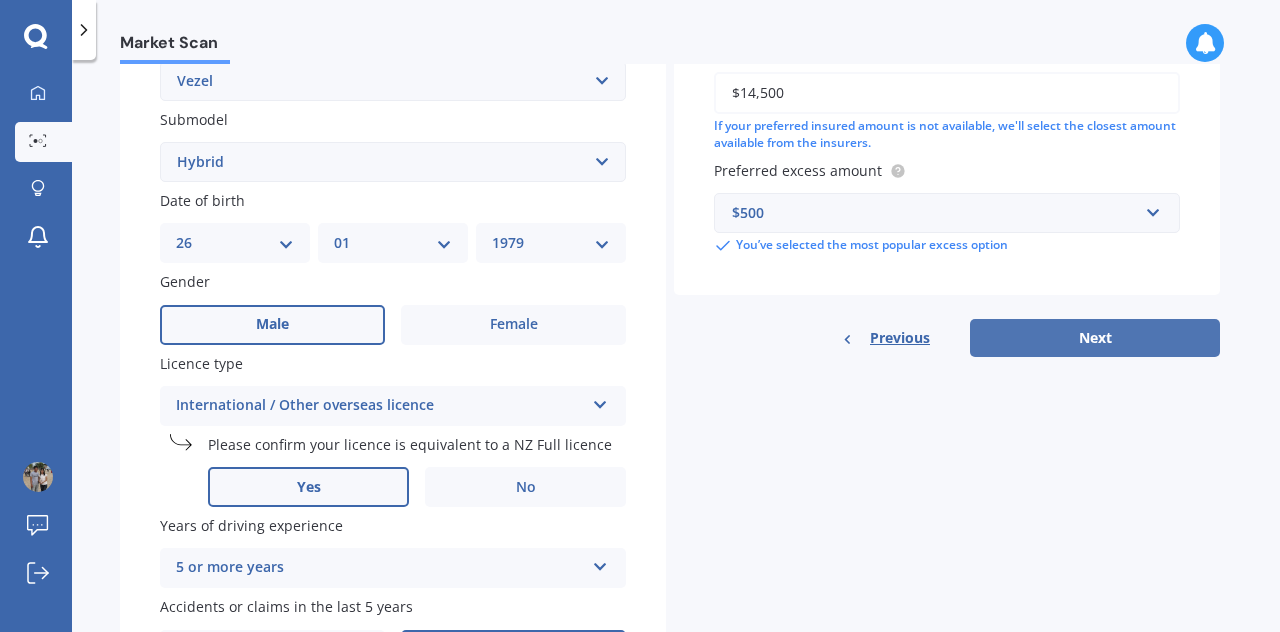 click on "Next" at bounding box center (1095, 338) 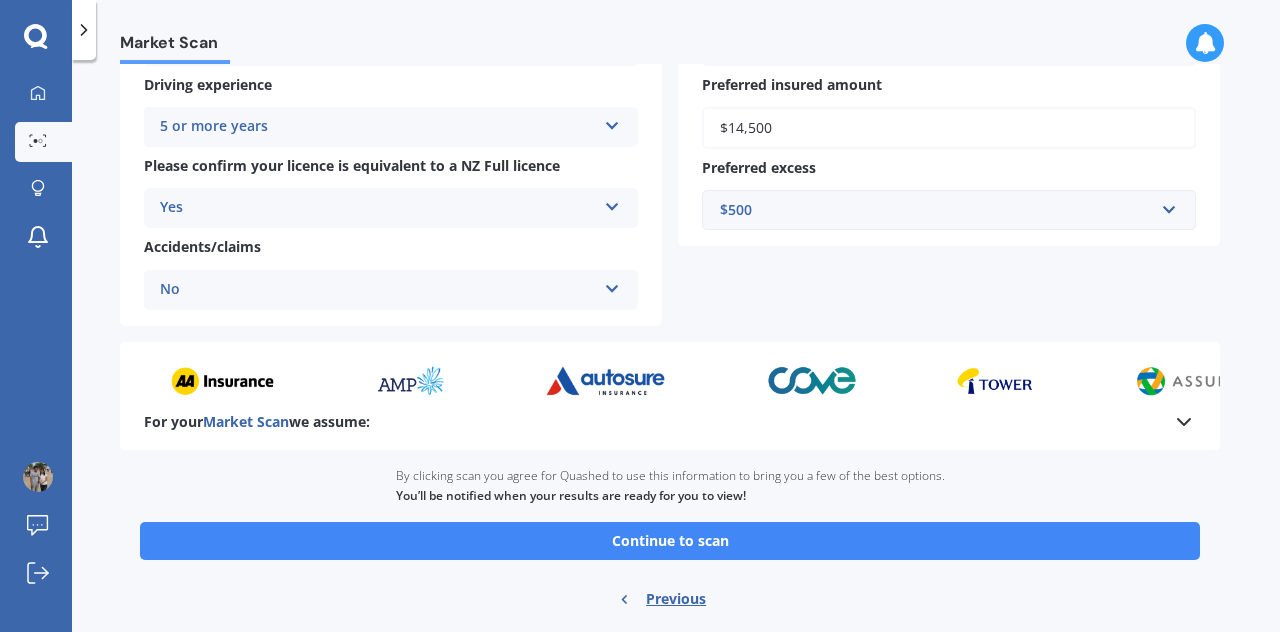 scroll, scrollTop: 482, scrollLeft: 0, axis: vertical 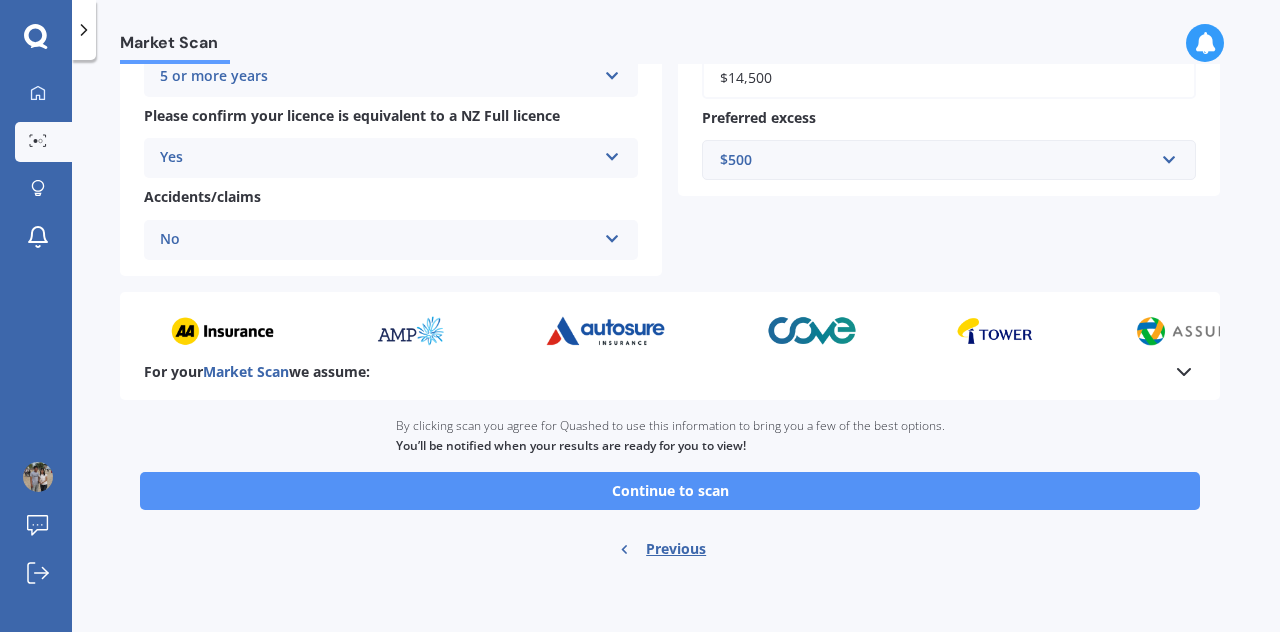 click on "Continue to scan" at bounding box center (670, 491) 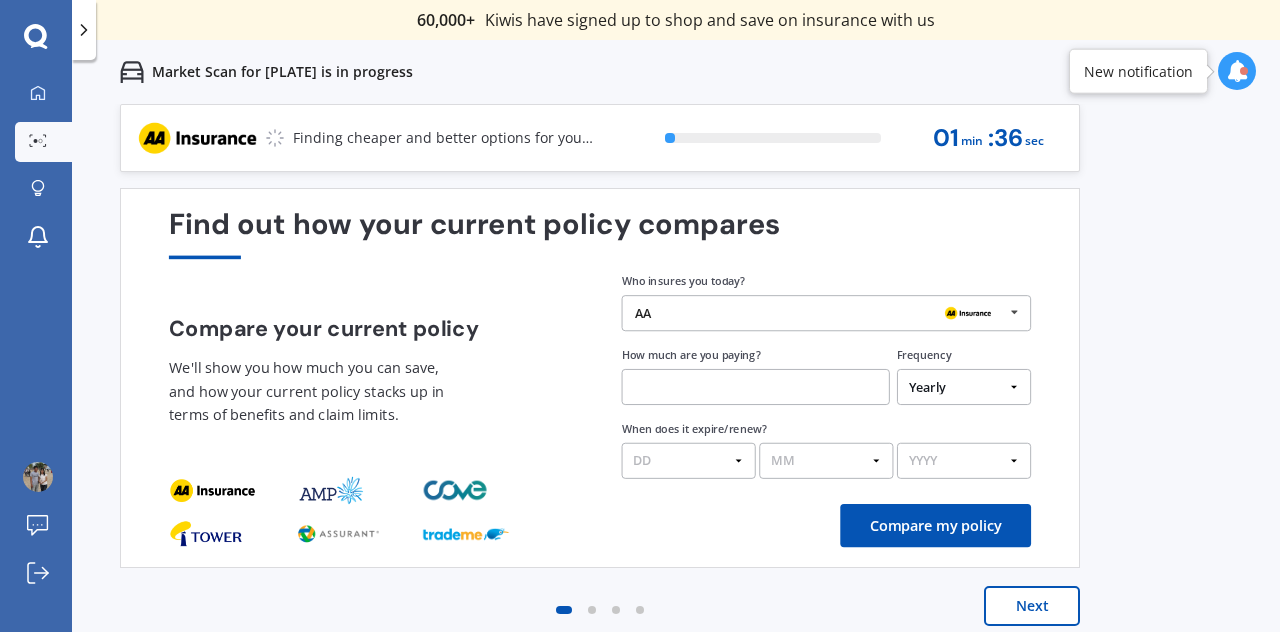 scroll, scrollTop: 14, scrollLeft: 0, axis: vertical 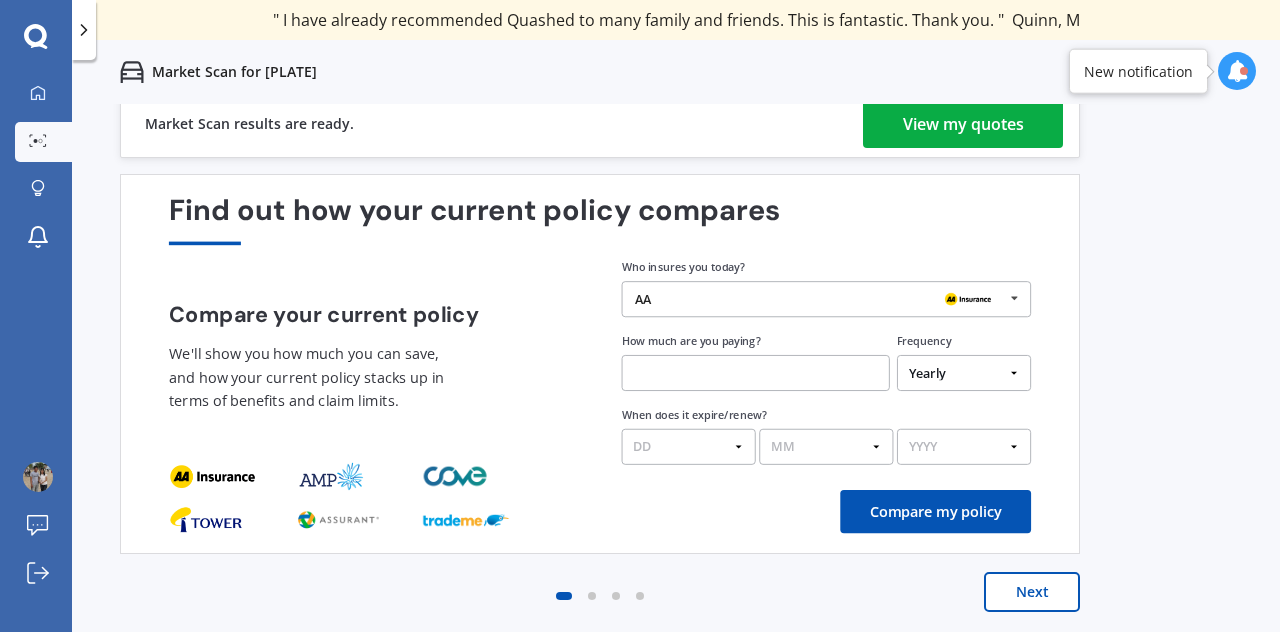 click on "View my quotes" at bounding box center [963, 124] 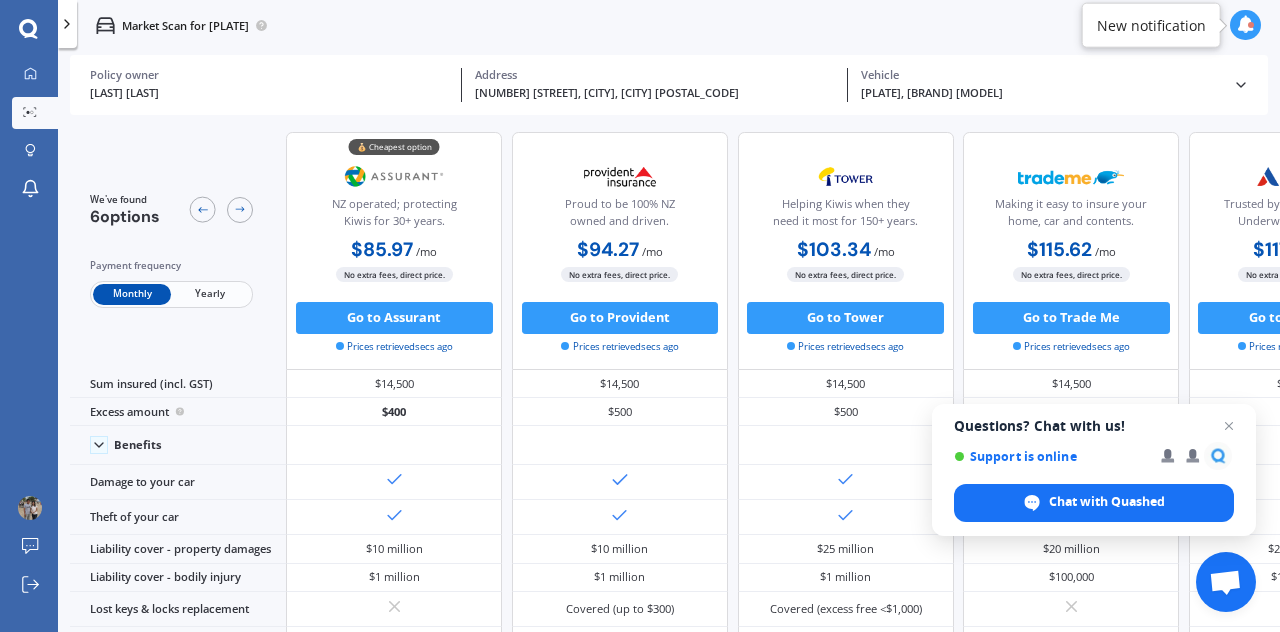 scroll, scrollTop: 0, scrollLeft: 0, axis: both 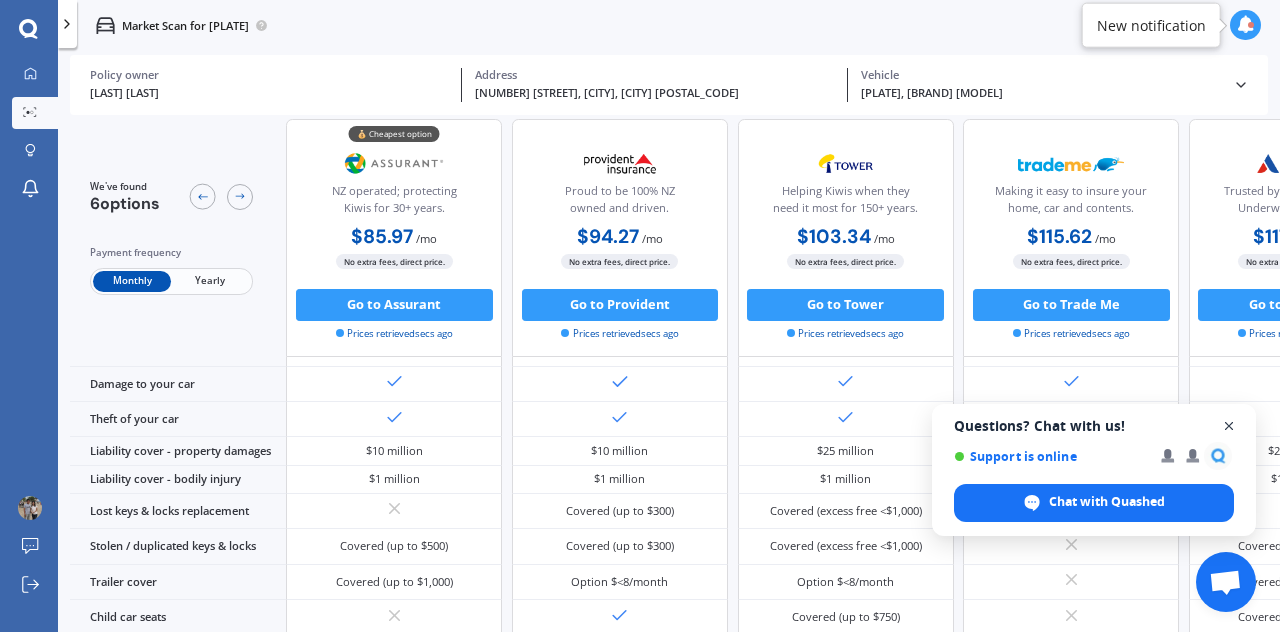 click at bounding box center (1229, 426) 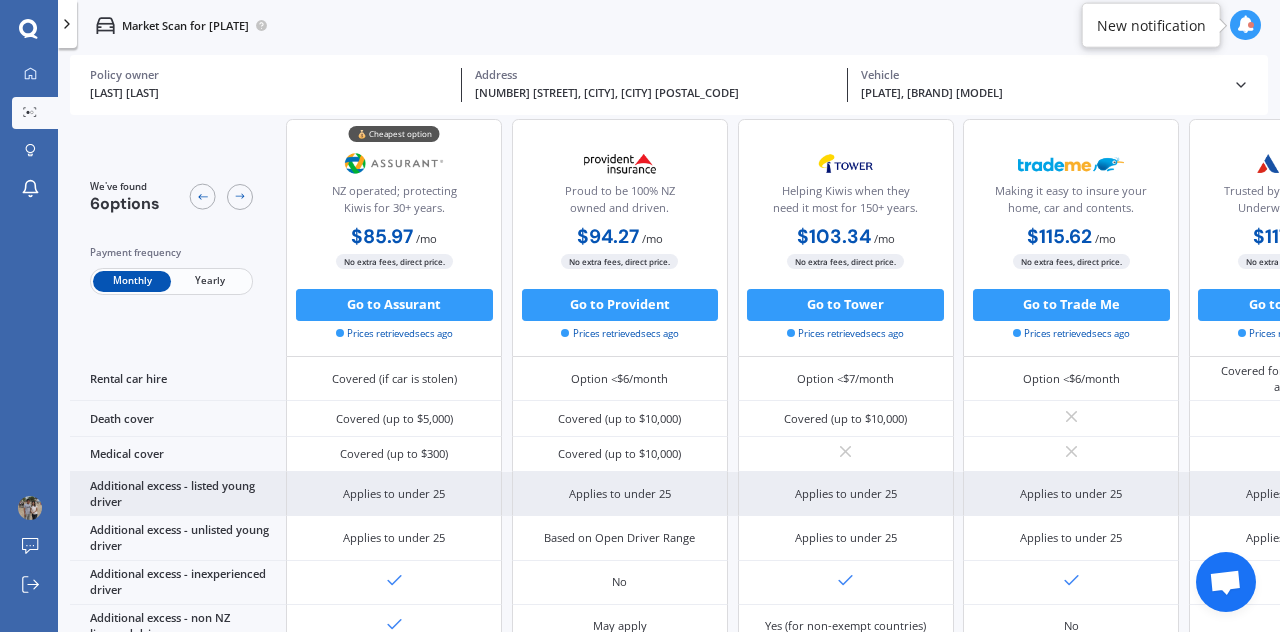 scroll, scrollTop: 869, scrollLeft: 0, axis: vertical 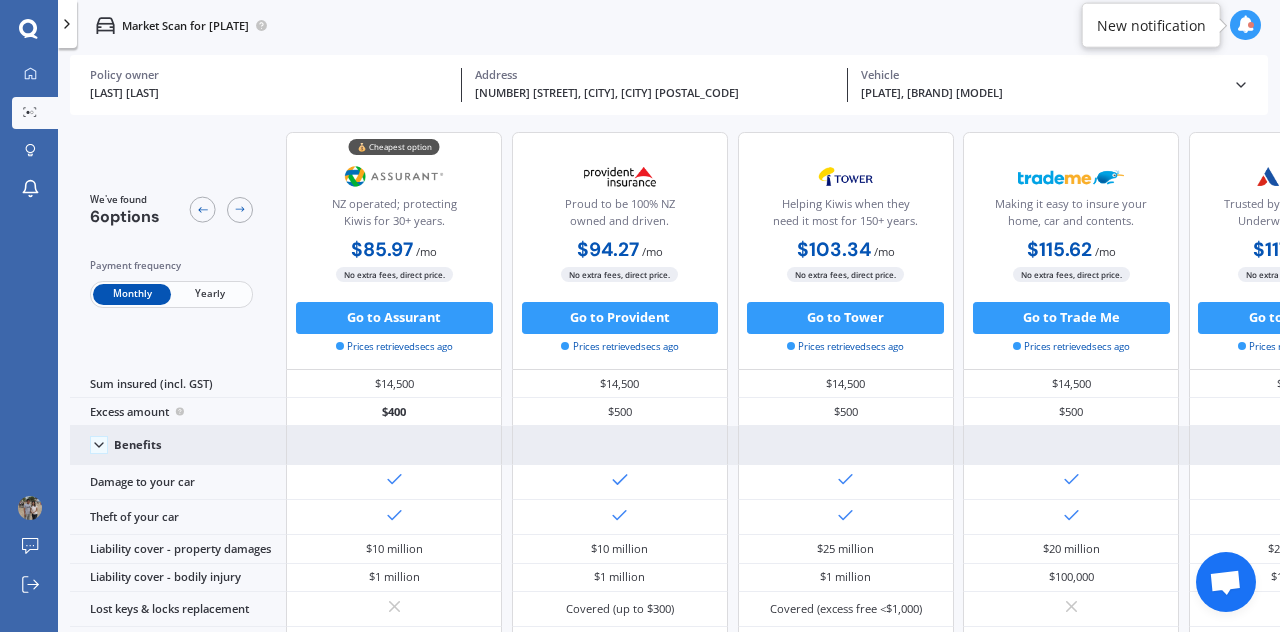 click at bounding box center [99, 445] 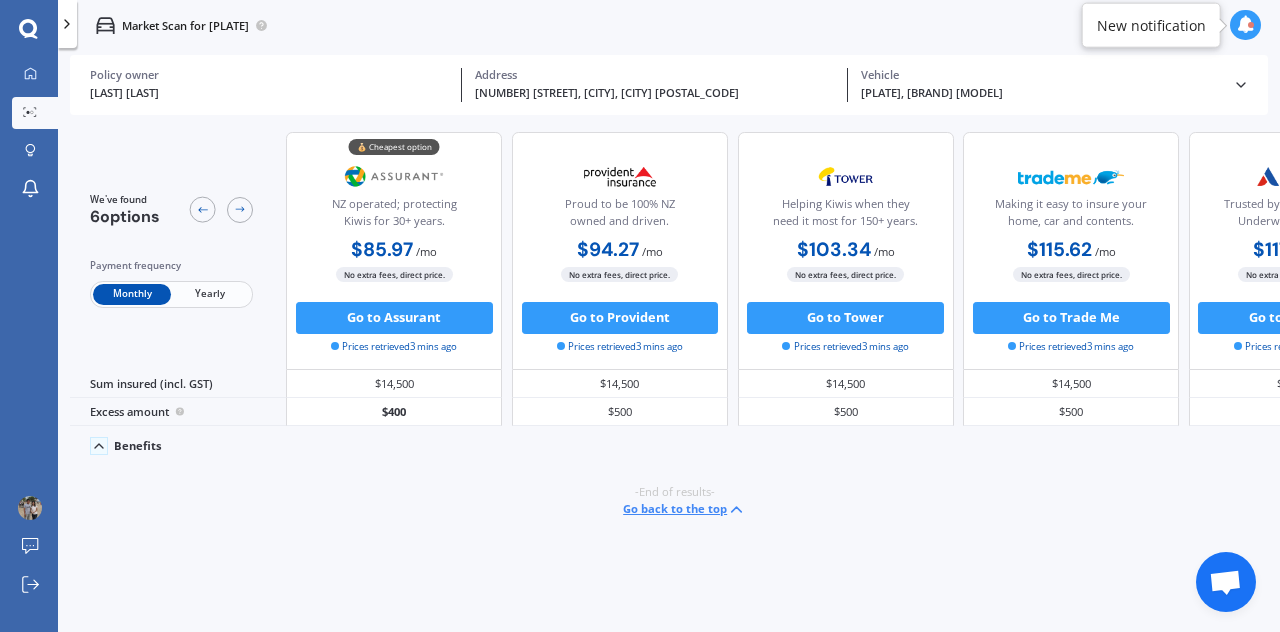 click at bounding box center [99, 446] 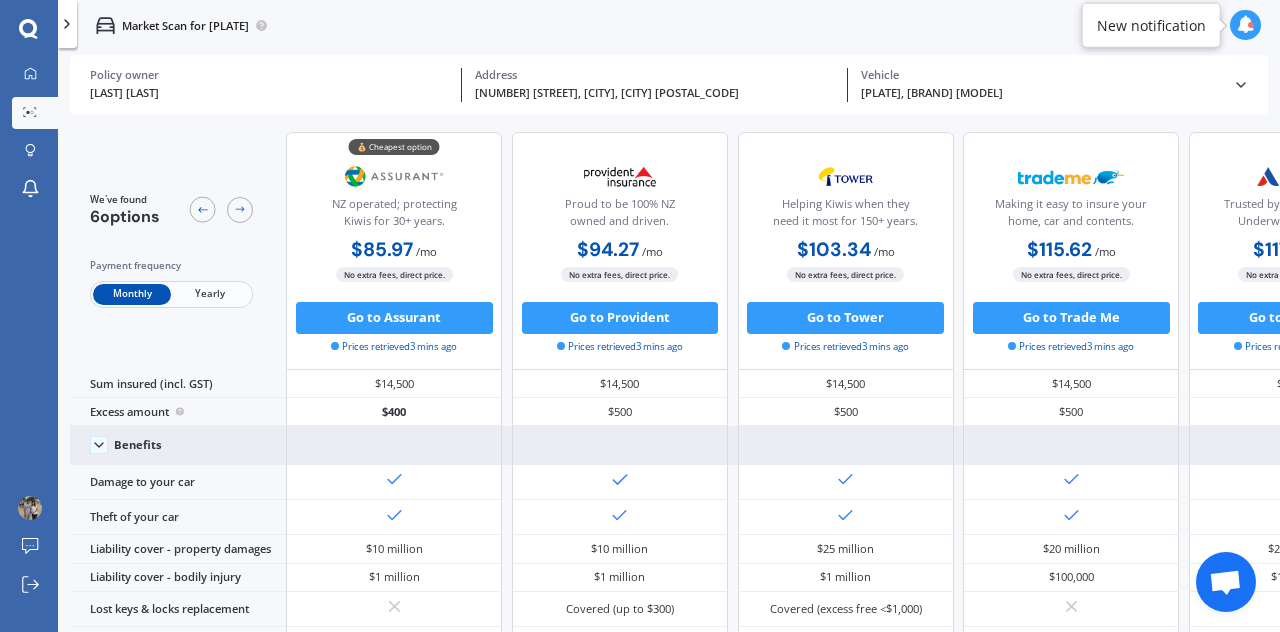 click at bounding box center [99, 445] 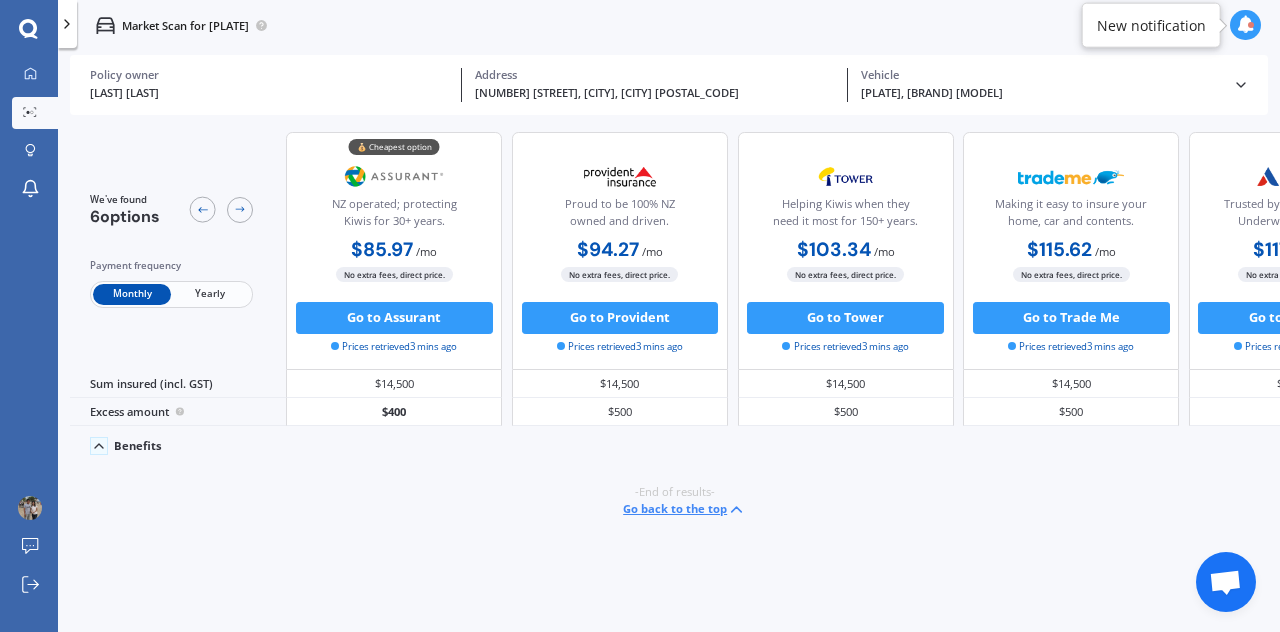 click at bounding box center [99, 446] 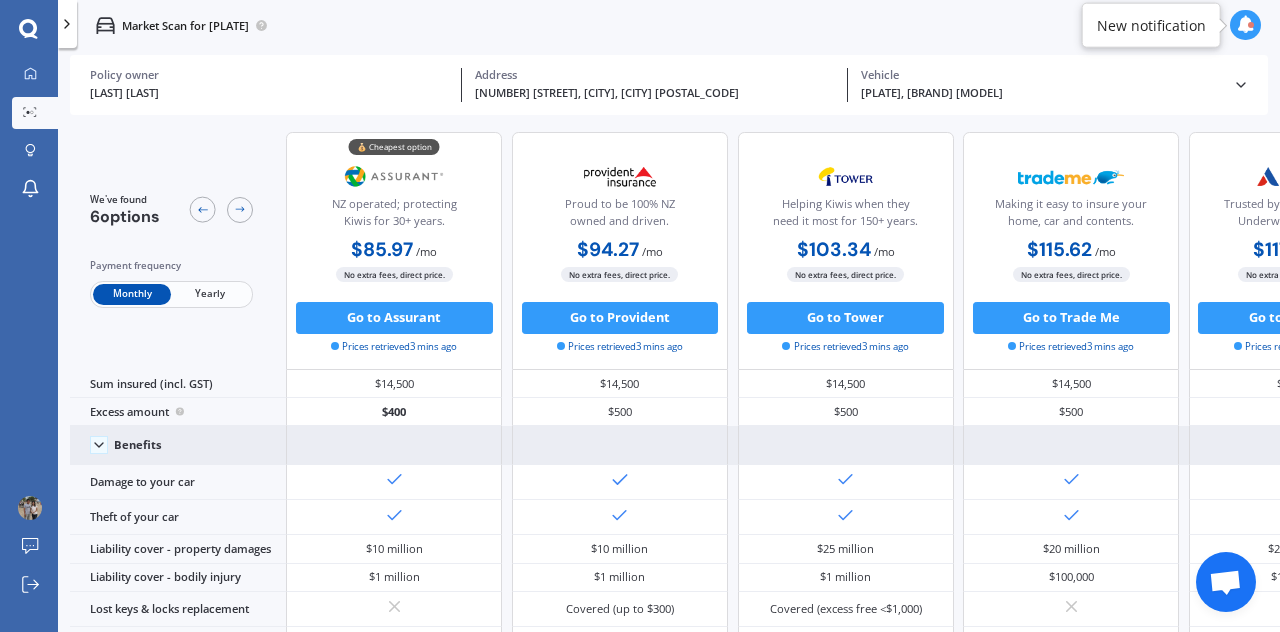 click on "Yearly" at bounding box center (210, 294) 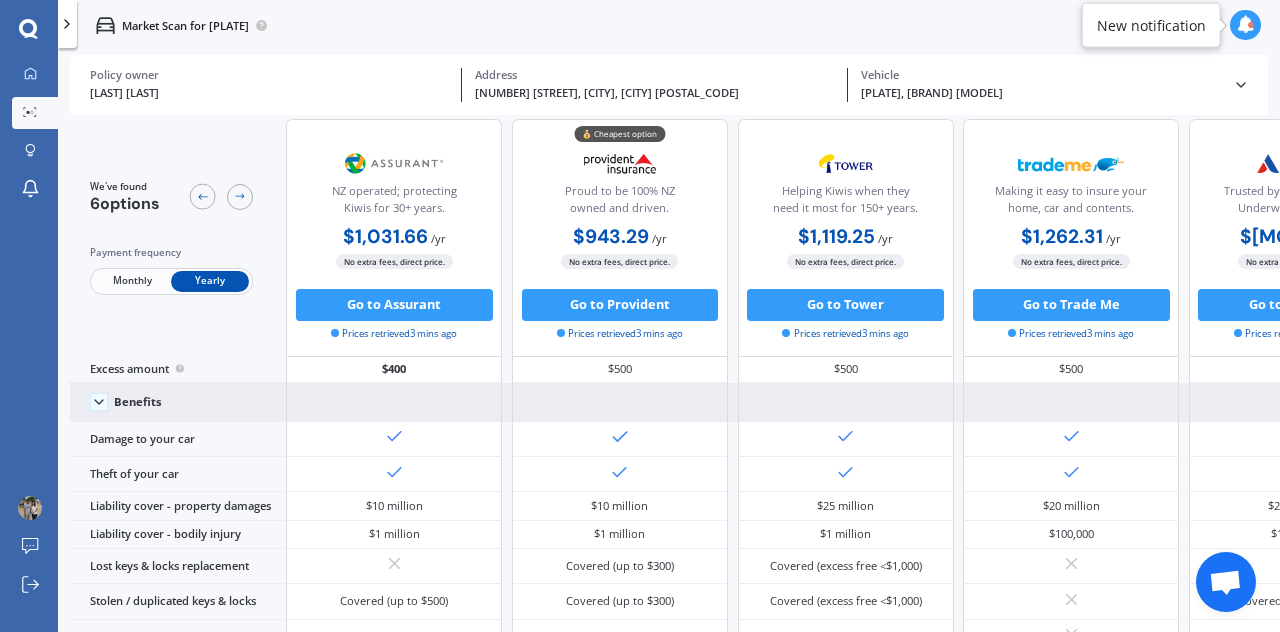 scroll, scrollTop: 0, scrollLeft: 0, axis: both 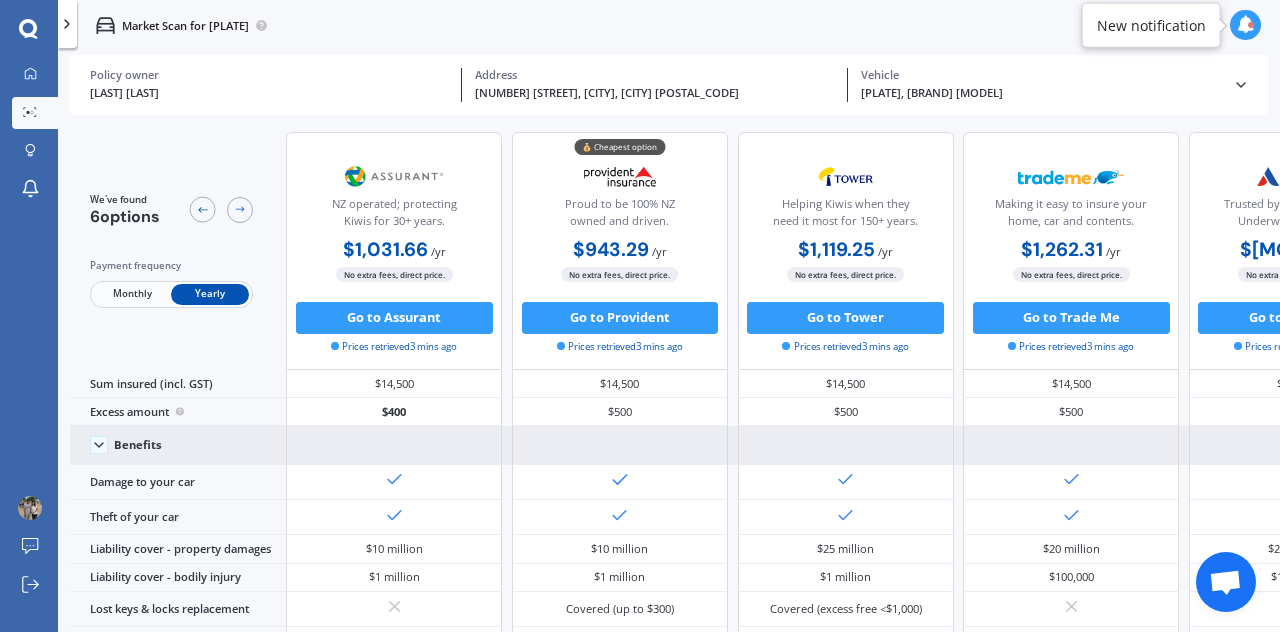 click on "Monthly" at bounding box center [132, 294] 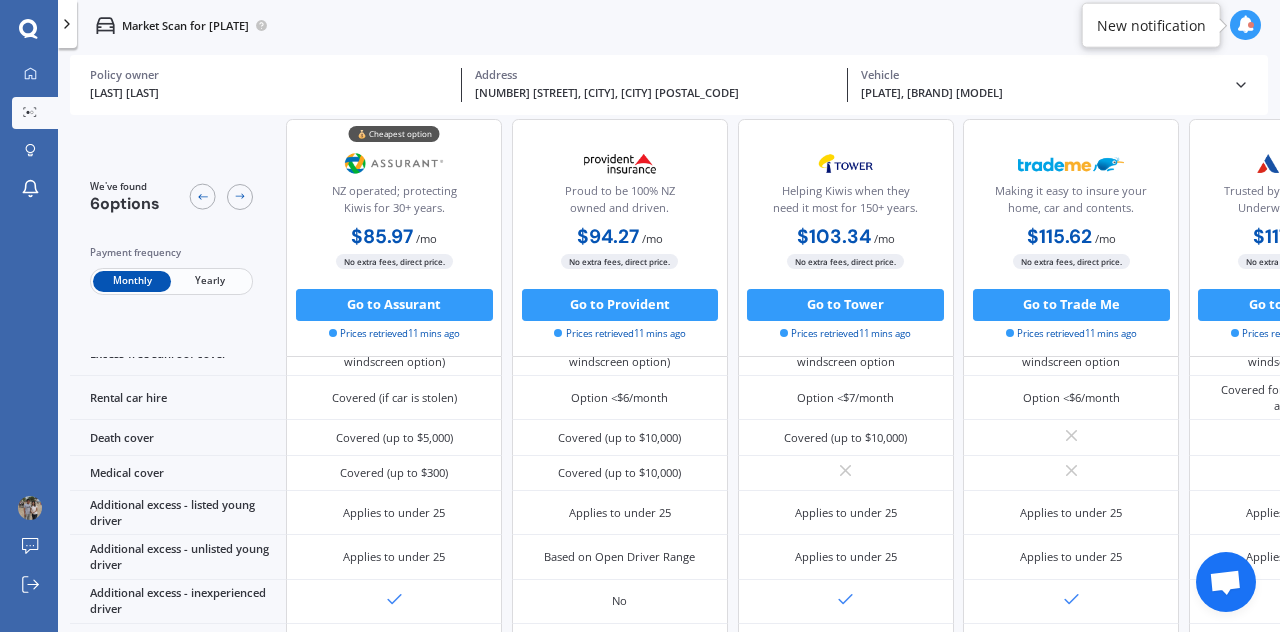 scroll, scrollTop: 822, scrollLeft: 0, axis: vertical 